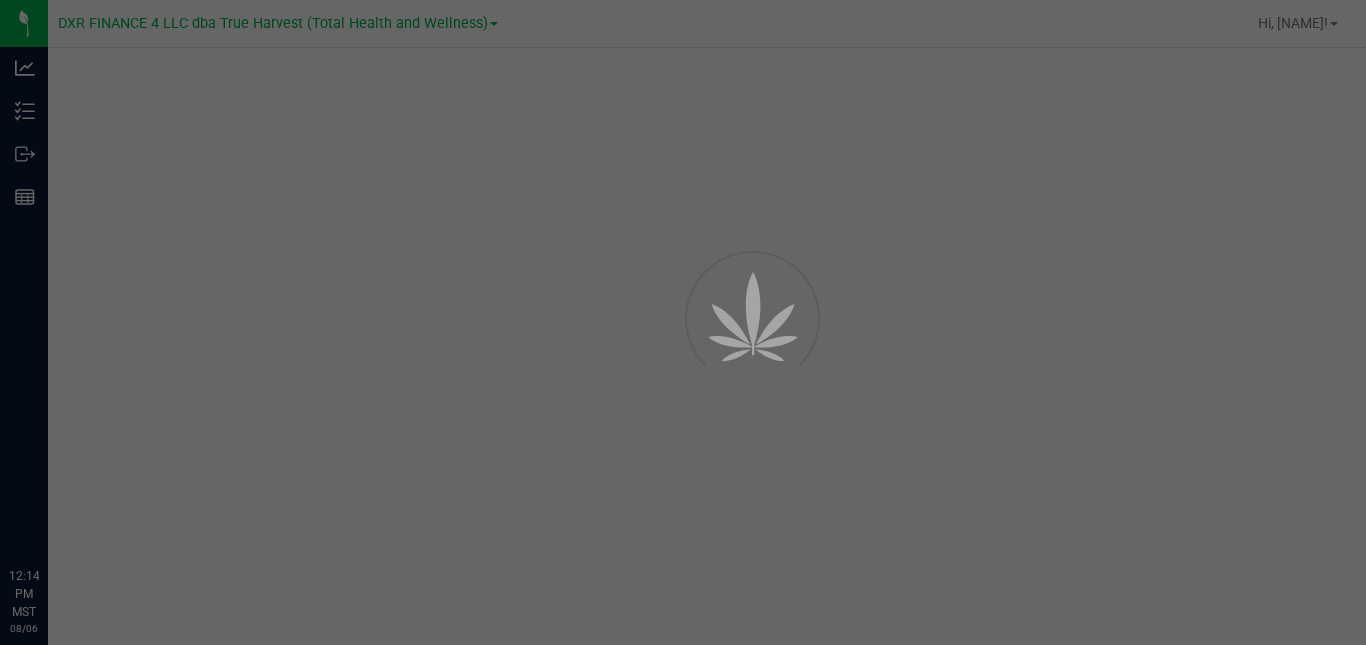 scroll, scrollTop: 0, scrollLeft: 0, axis: both 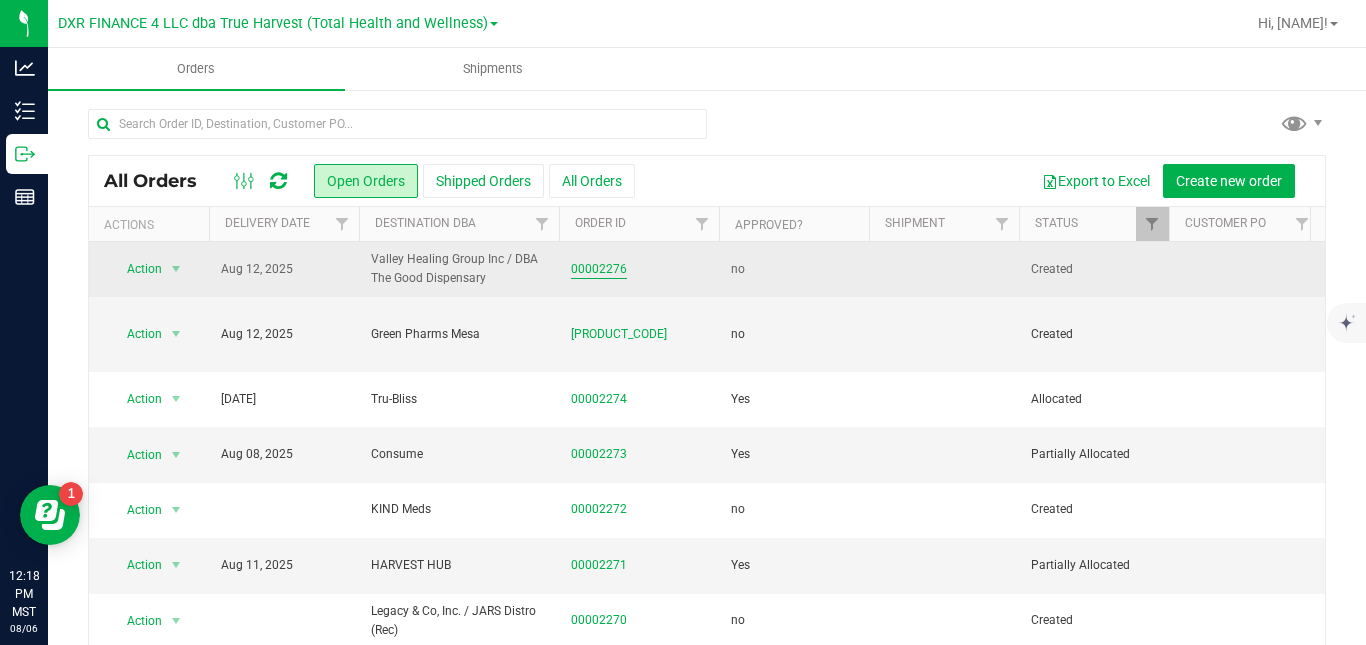click on "00002276" at bounding box center (599, 269) 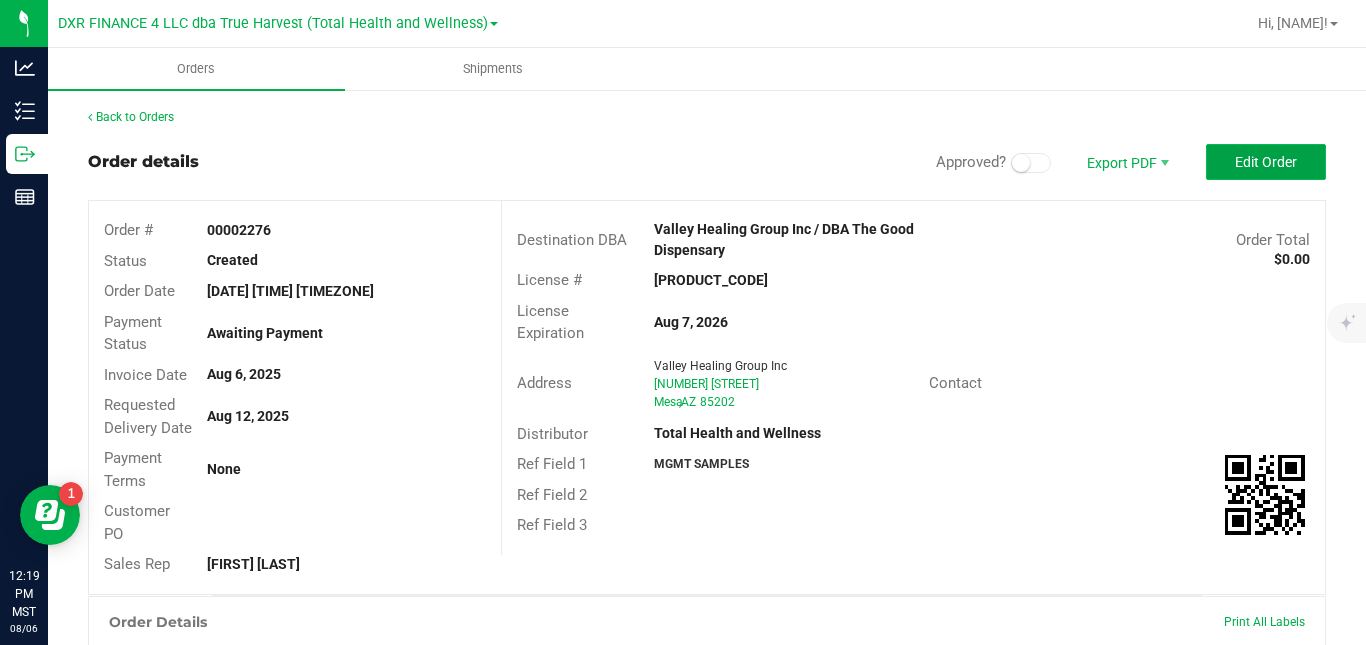 click on "Edit Order" at bounding box center (1266, 162) 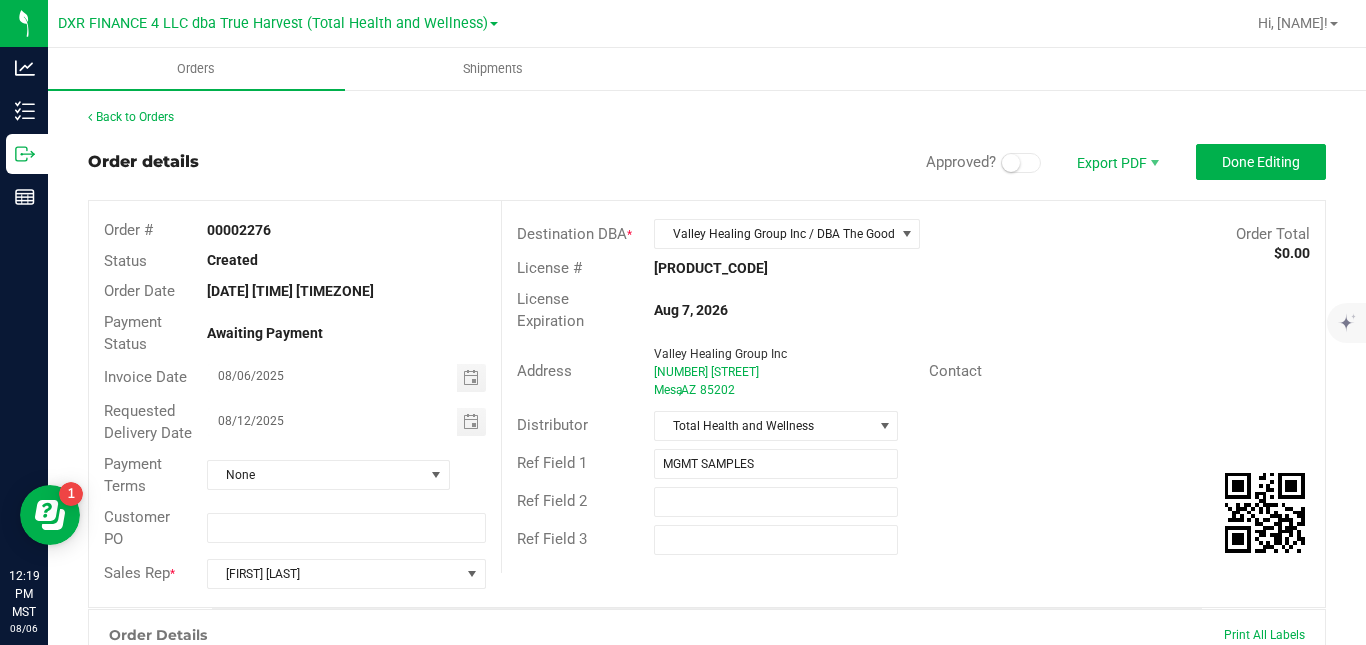 scroll, scrollTop: 1070, scrollLeft: 0, axis: vertical 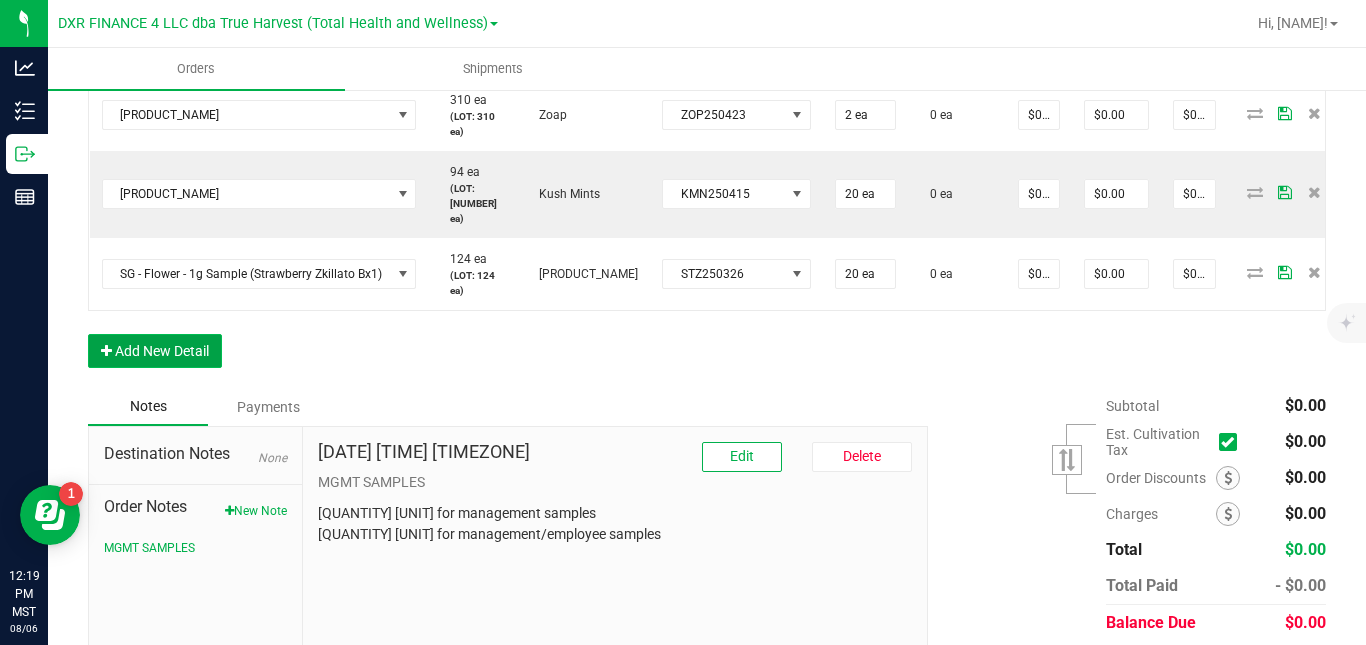 click on "Add New Detail" at bounding box center (155, 351) 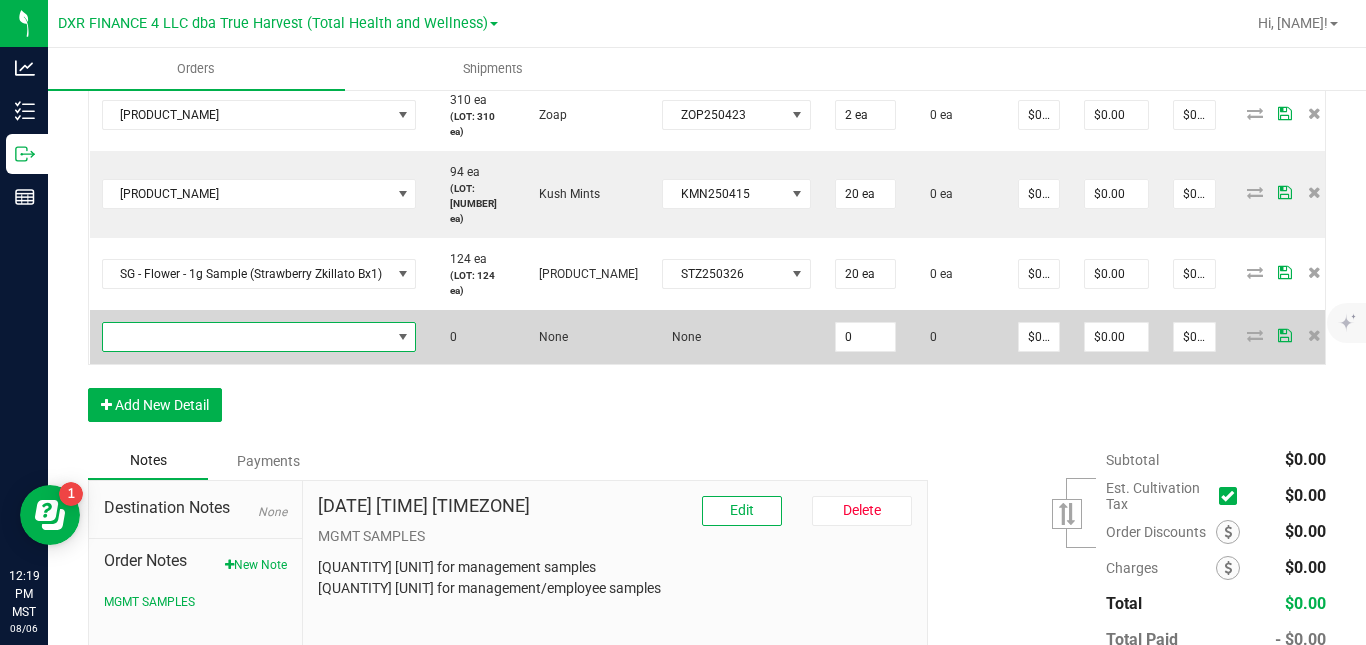 click at bounding box center (247, 337) 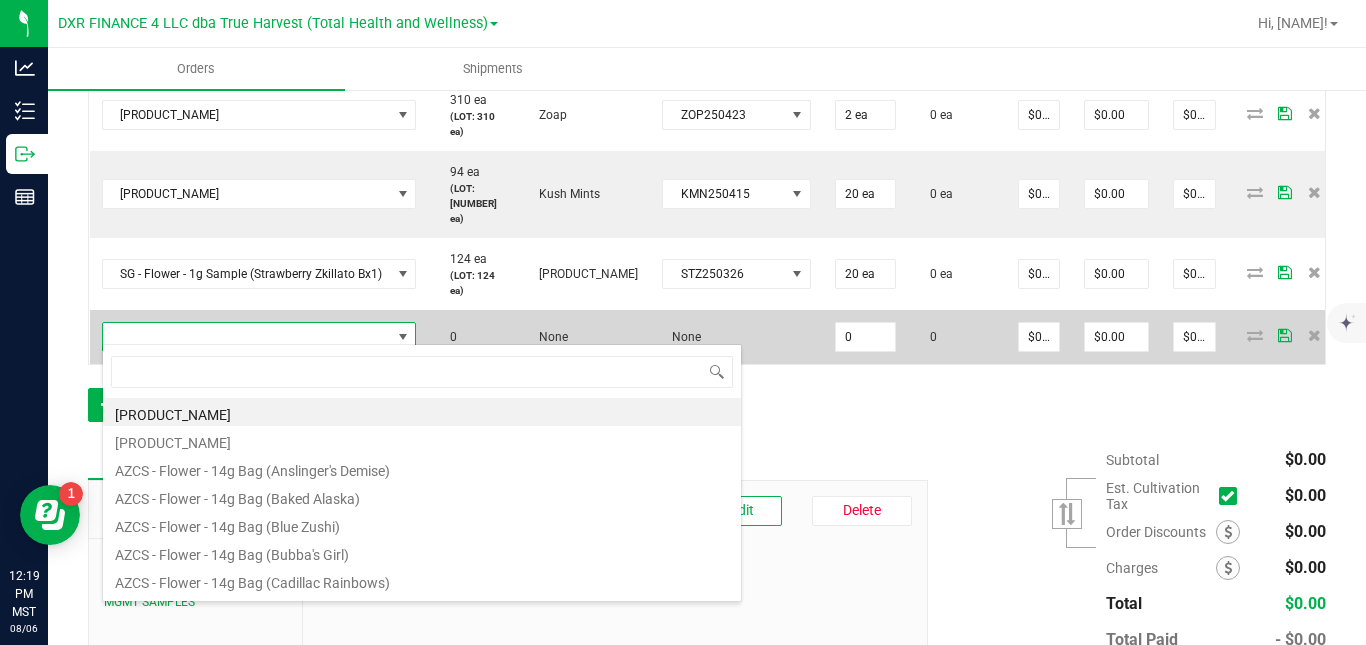 scroll, scrollTop: 99970, scrollLeft: 99687, axis: both 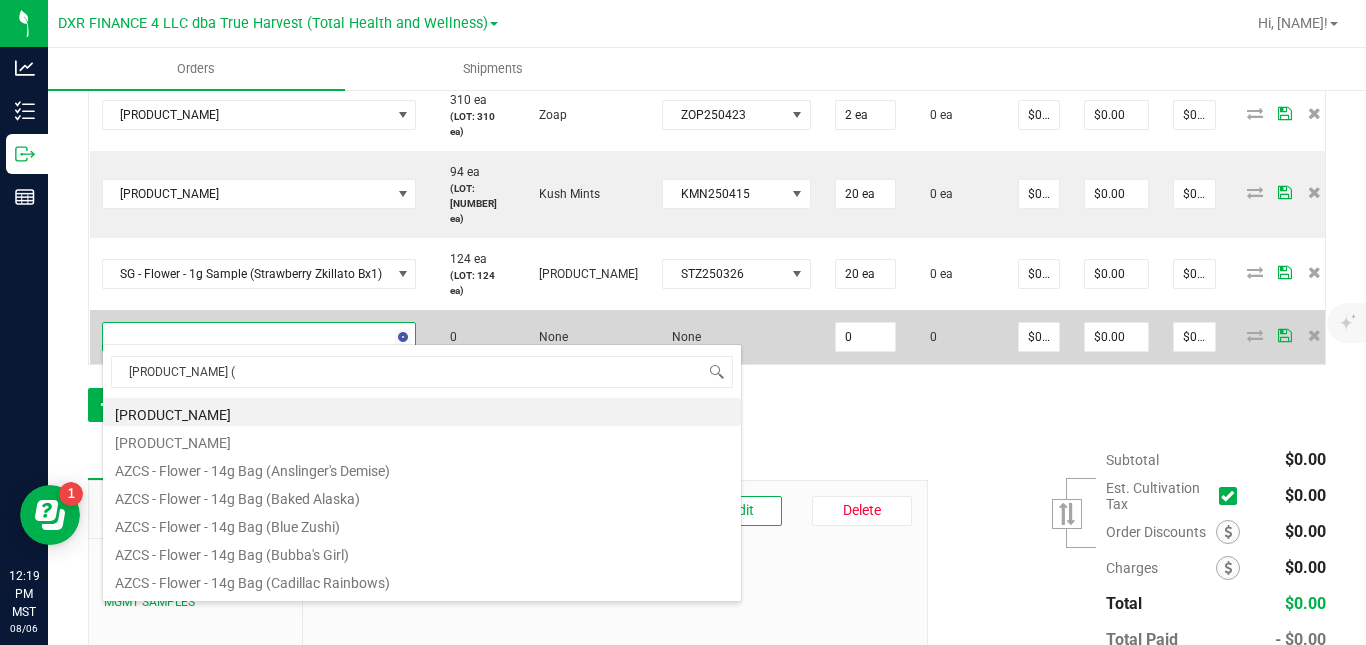 type on "bulk - a buds (c" 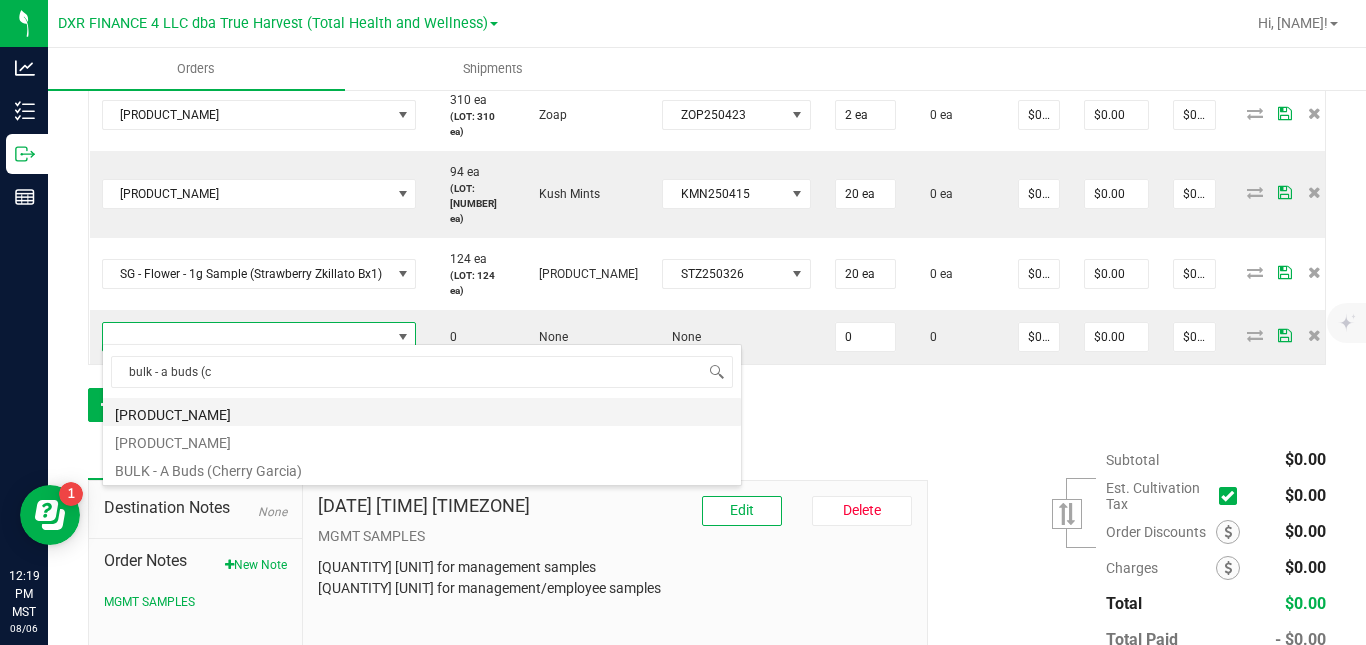 click on "[PRODUCT_NAME]" at bounding box center [422, 412] 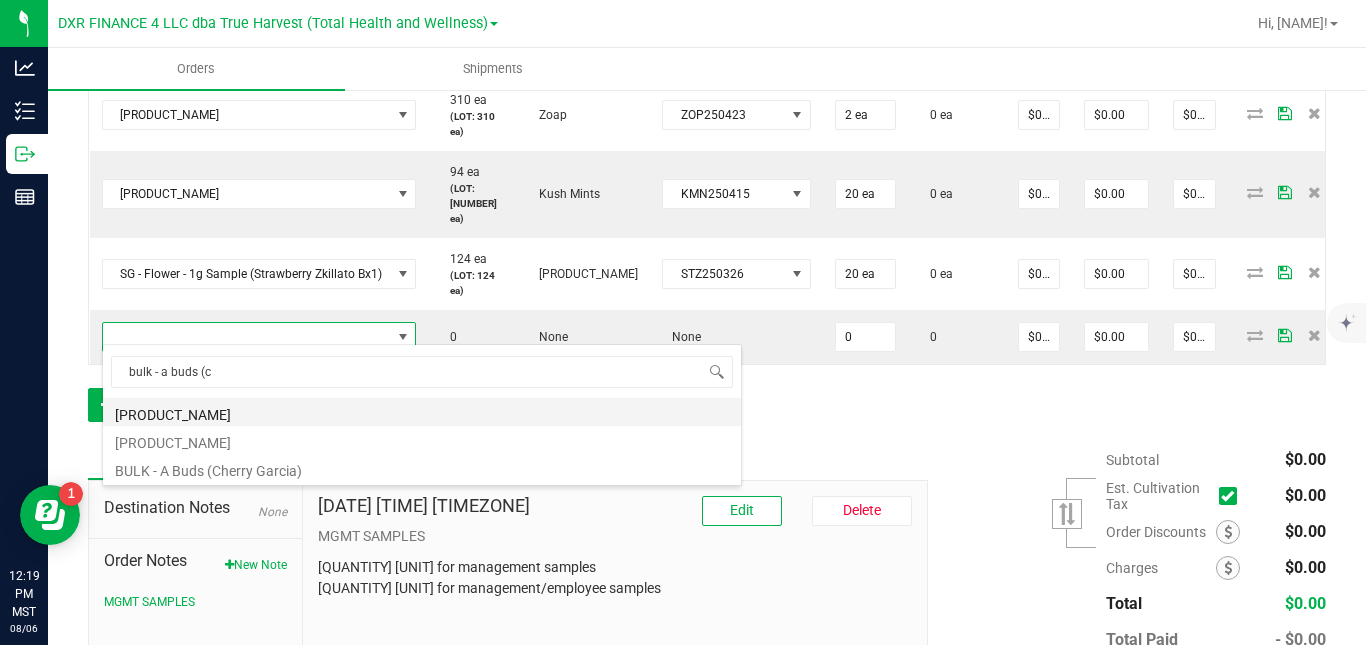 type on "0.0000 g" 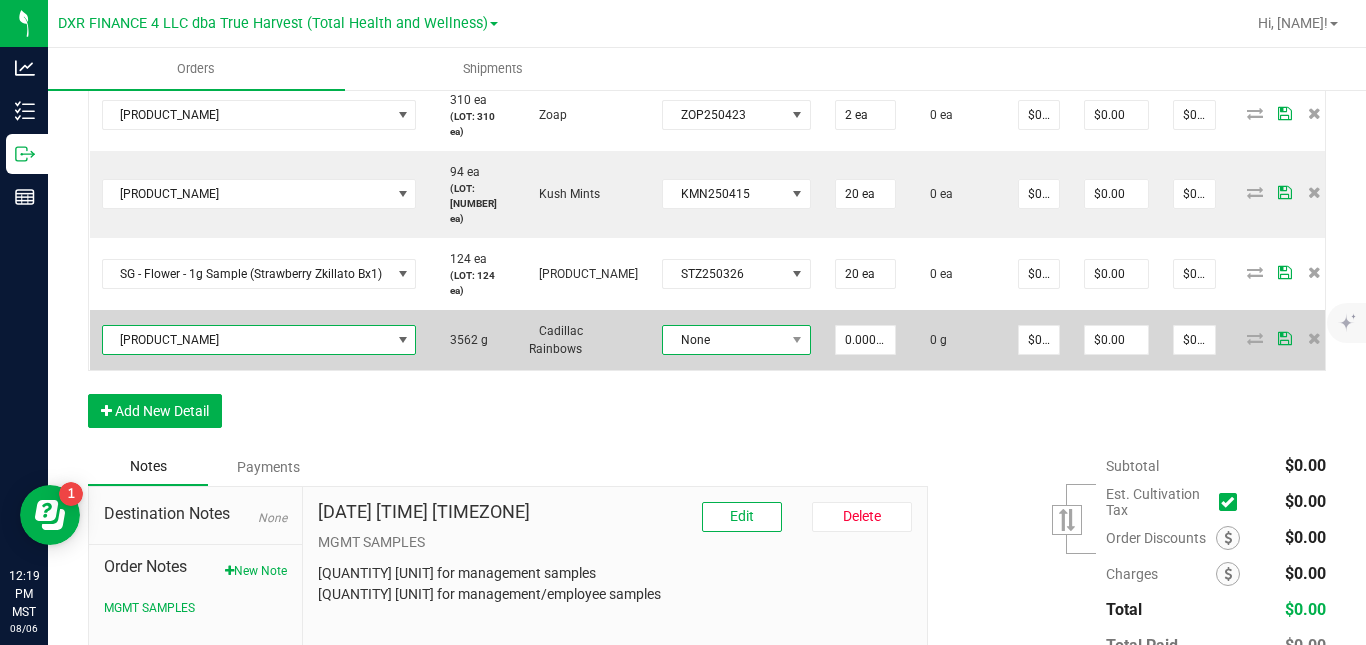 click on "None" at bounding box center (724, 340) 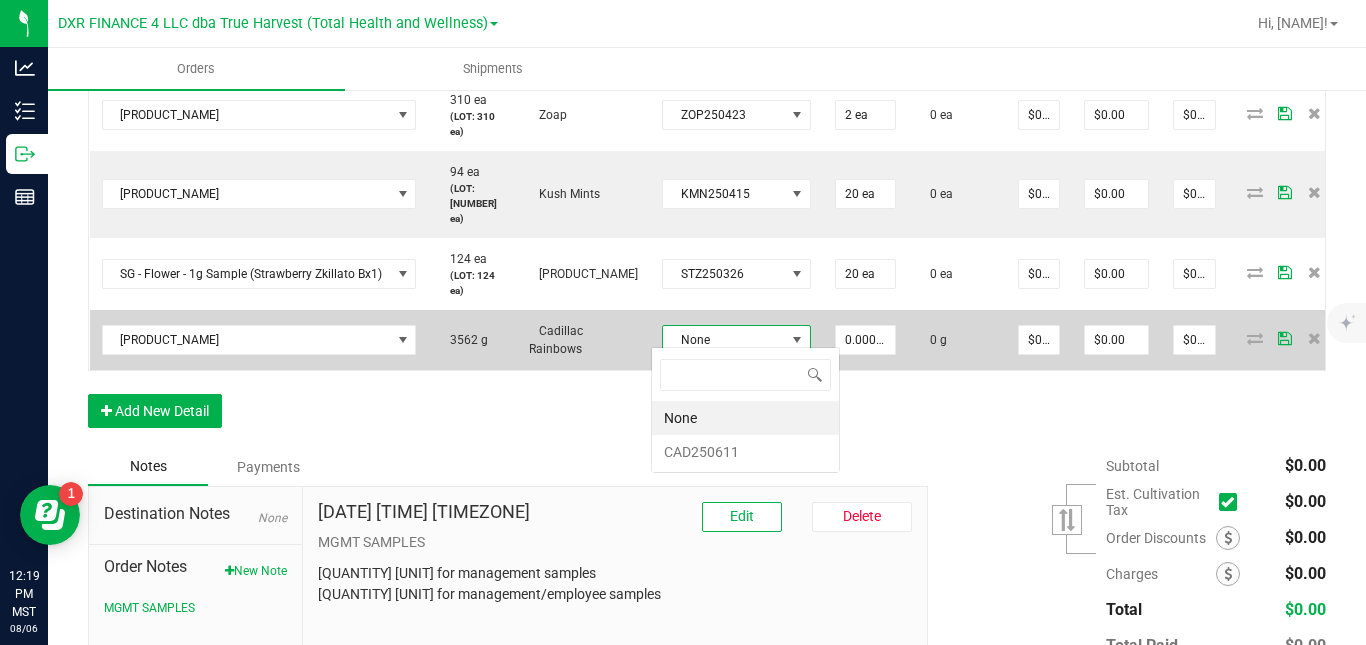 scroll, scrollTop: 99970, scrollLeft: 99874, axis: both 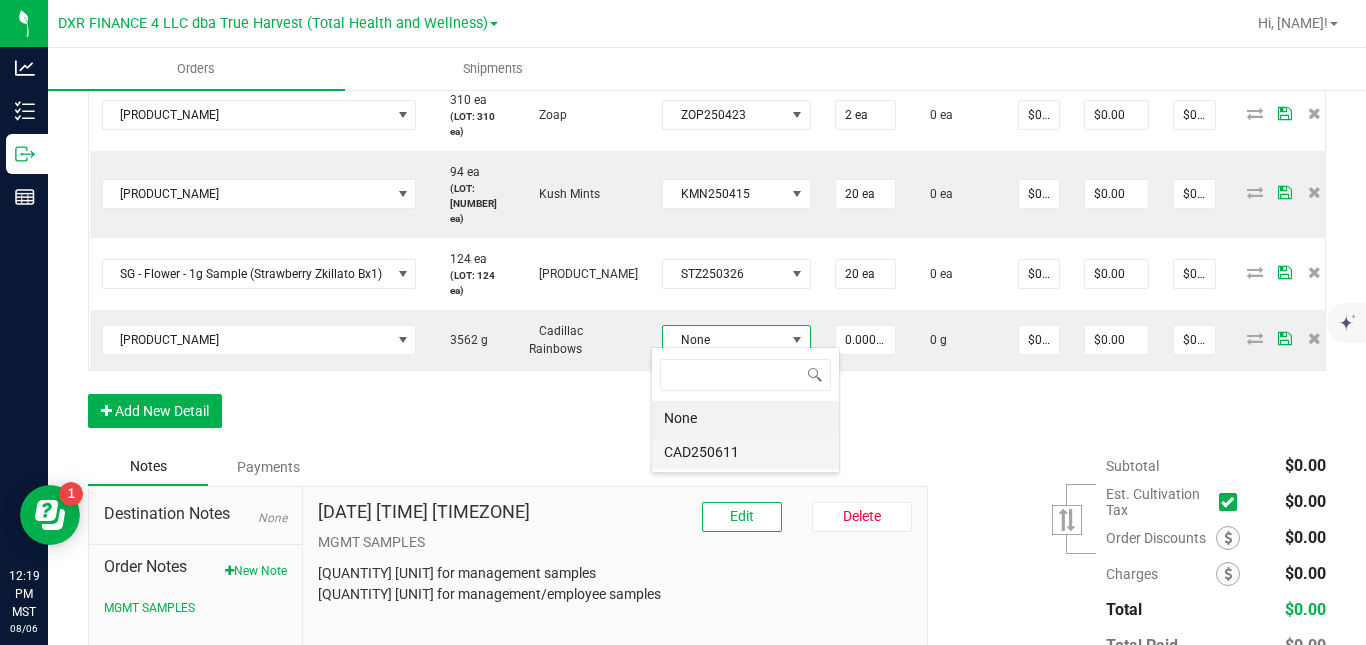 click on "CAD250611" at bounding box center [745, 452] 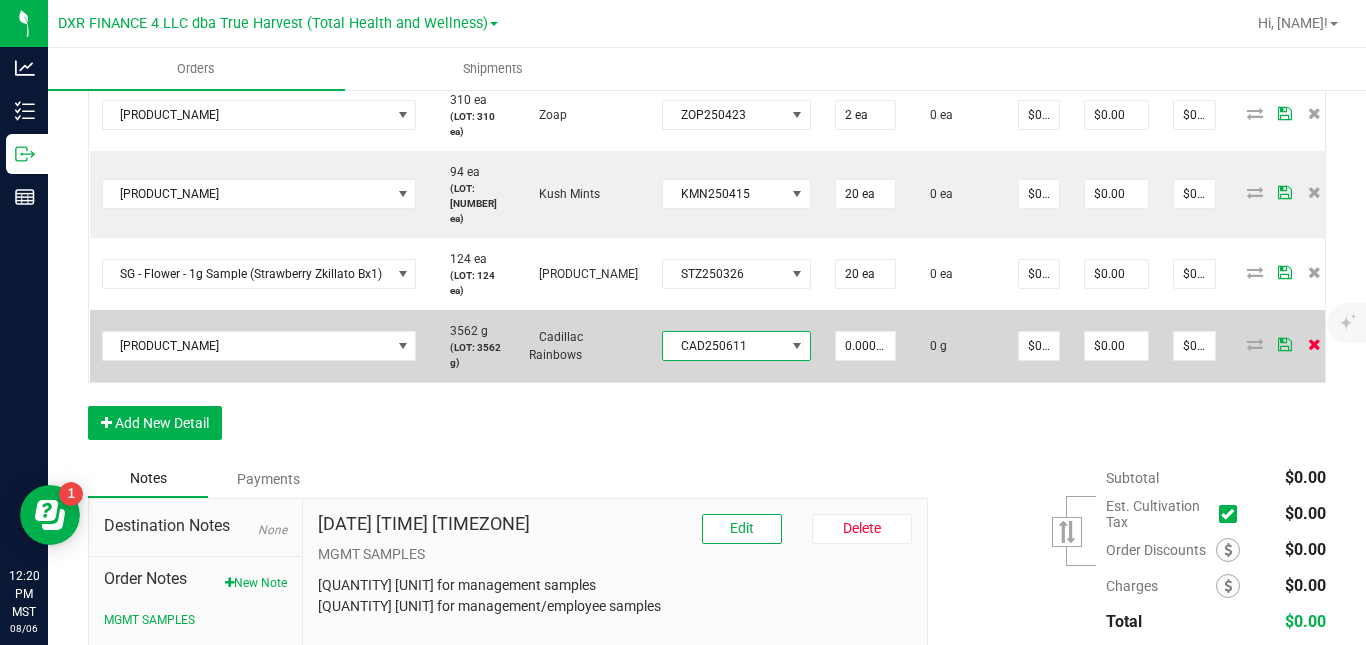 click at bounding box center [1314, 344] 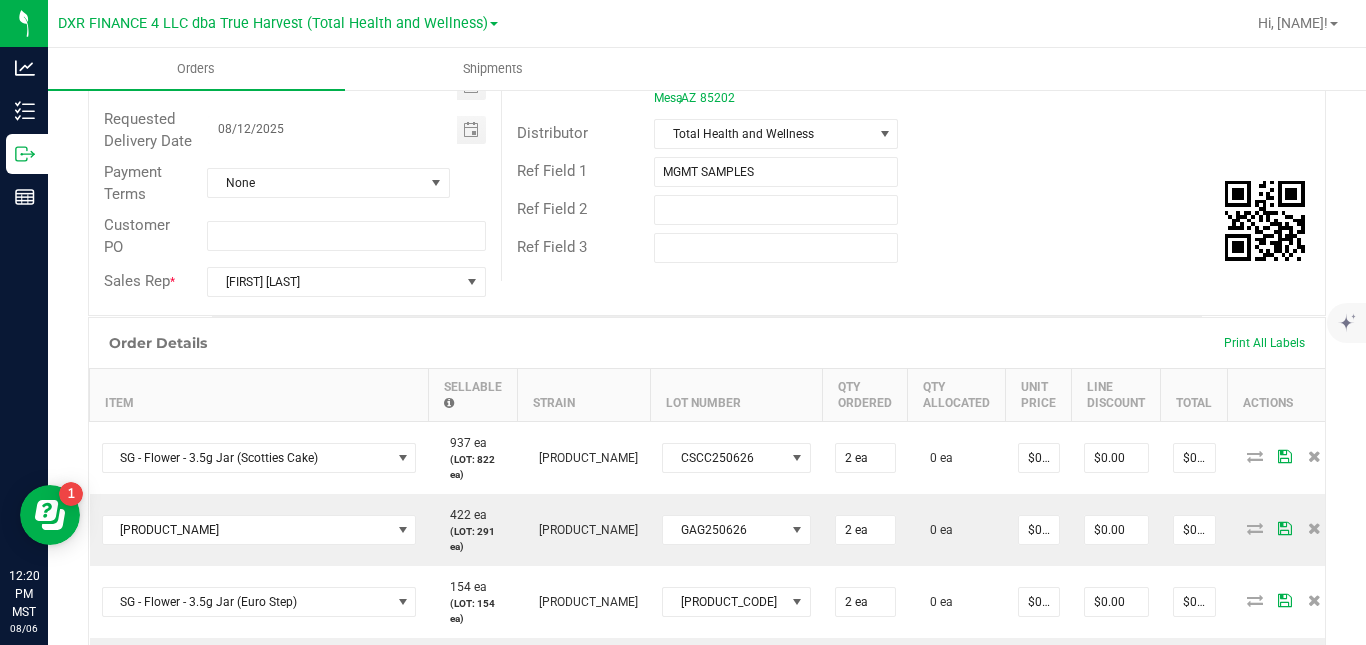 scroll, scrollTop: 0, scrollLeft: 0, axis: both 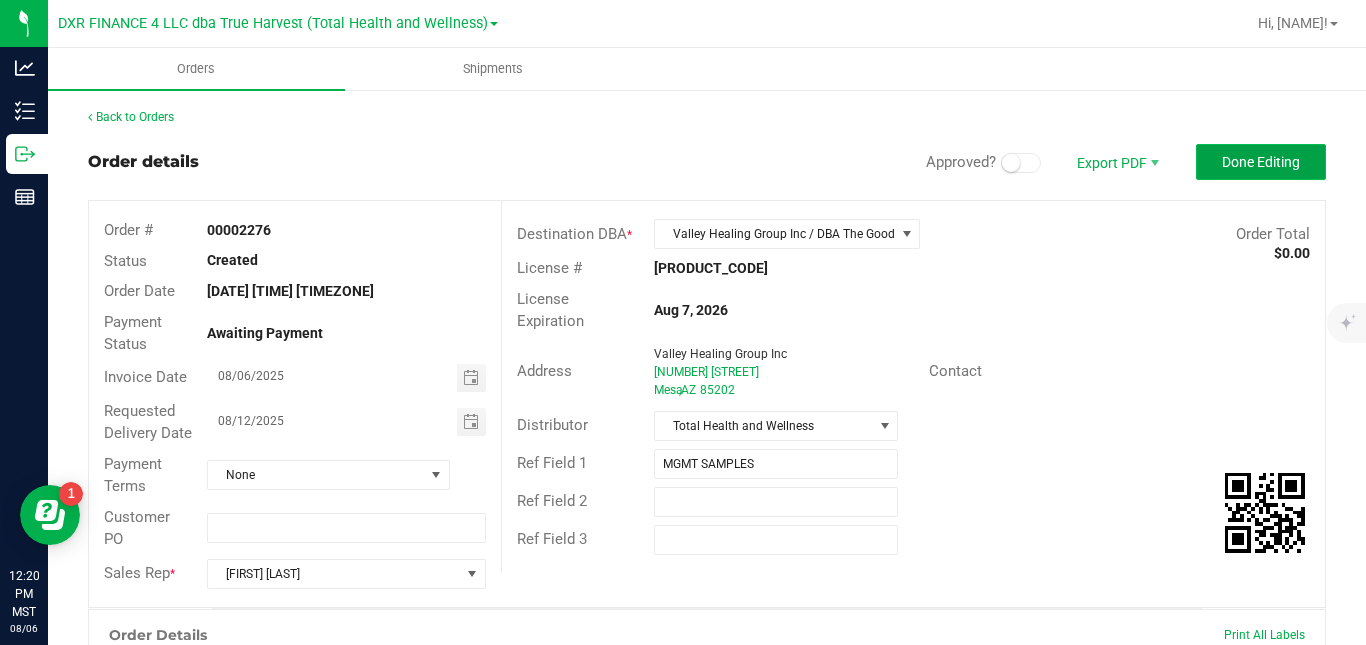 click on "Done Editing" at bounding box center (1261, 162) 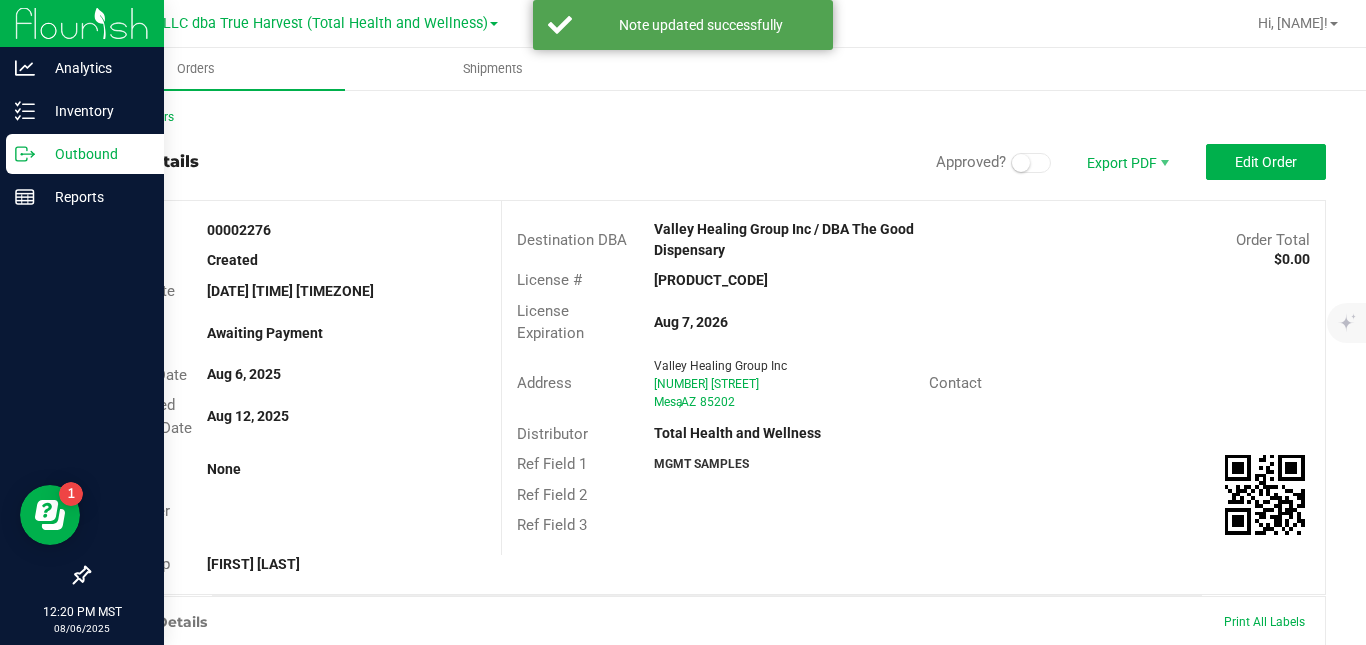 click 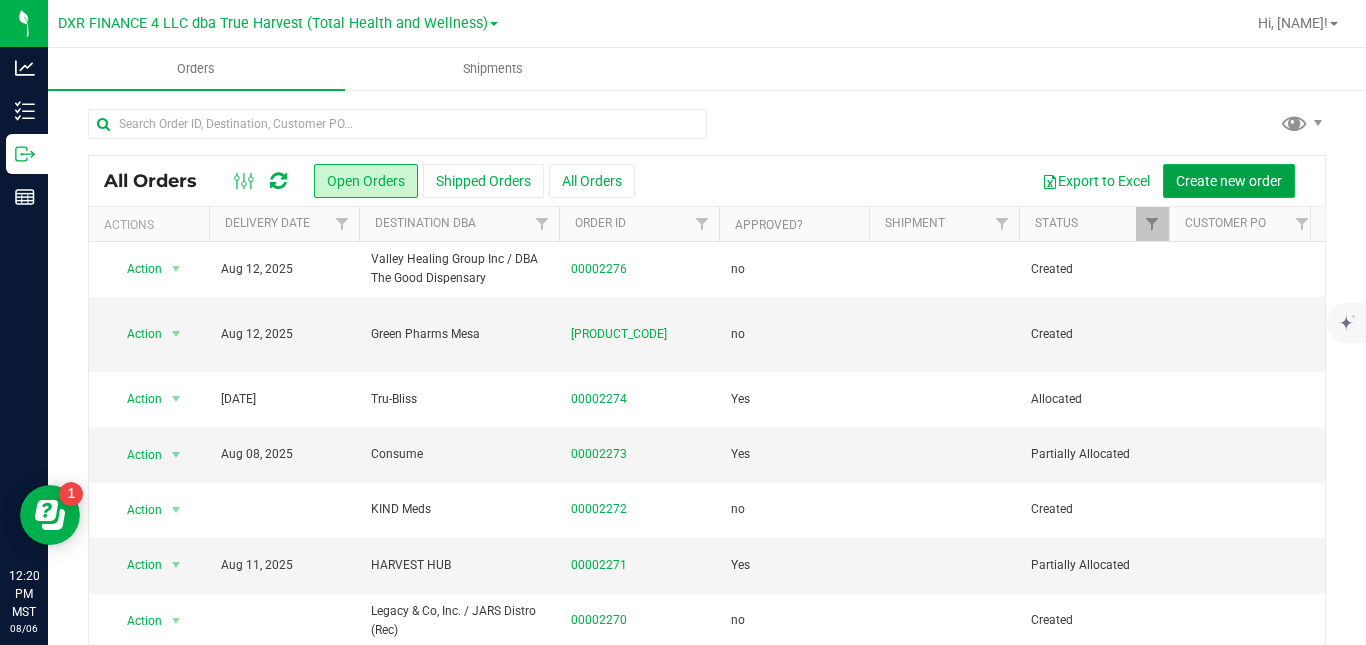 click on "Create new order" at bounding box center [1229, 181] 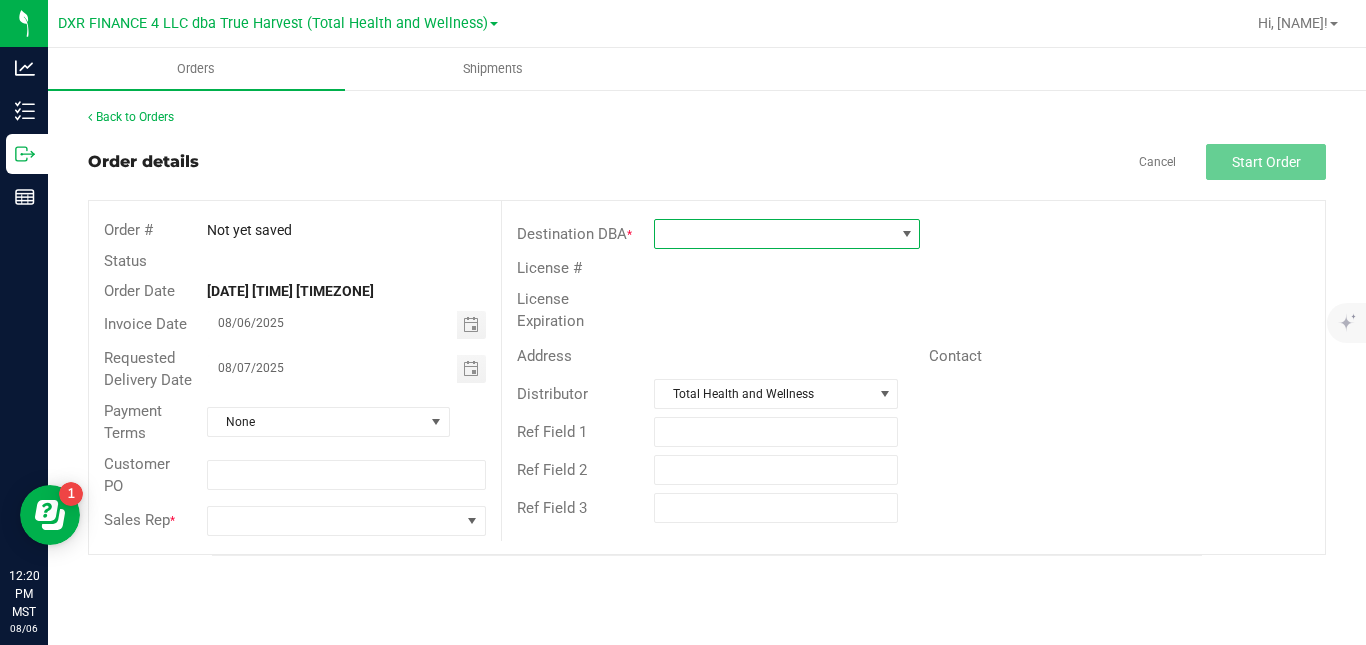click at bounding box center [774, 234] 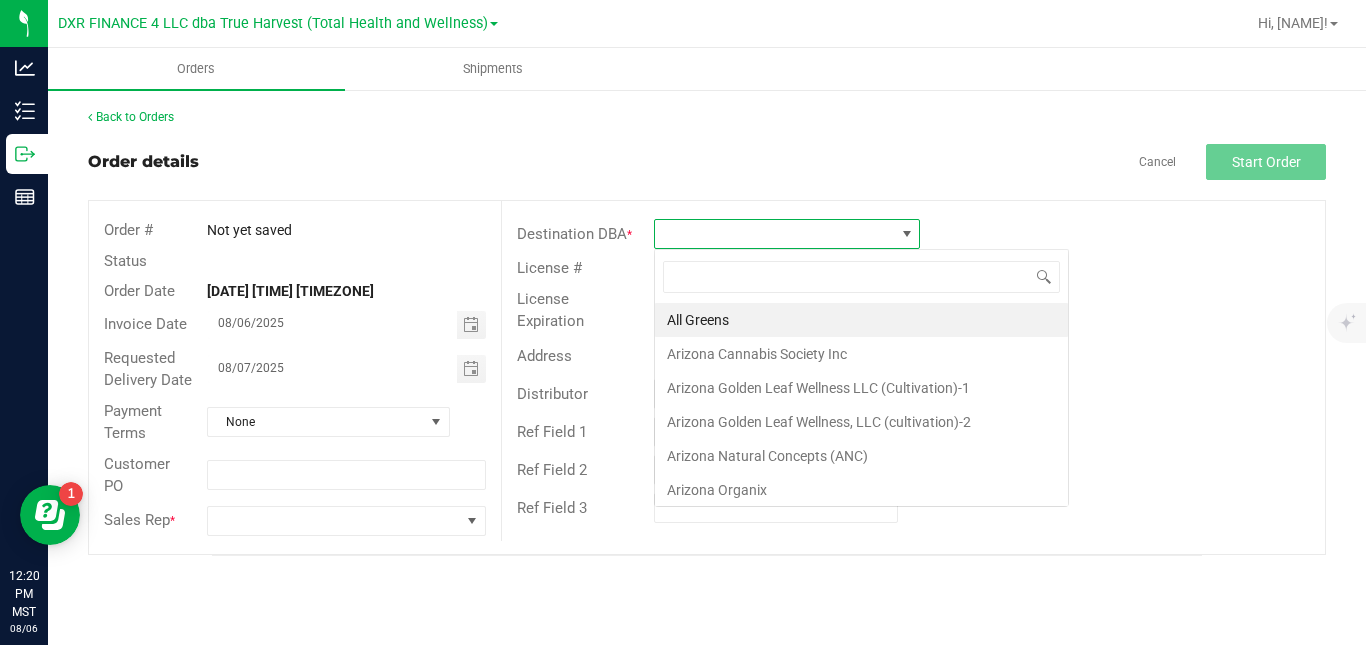 scroll, scrollTop: 99970, scrollLeft: 99734, axis: both 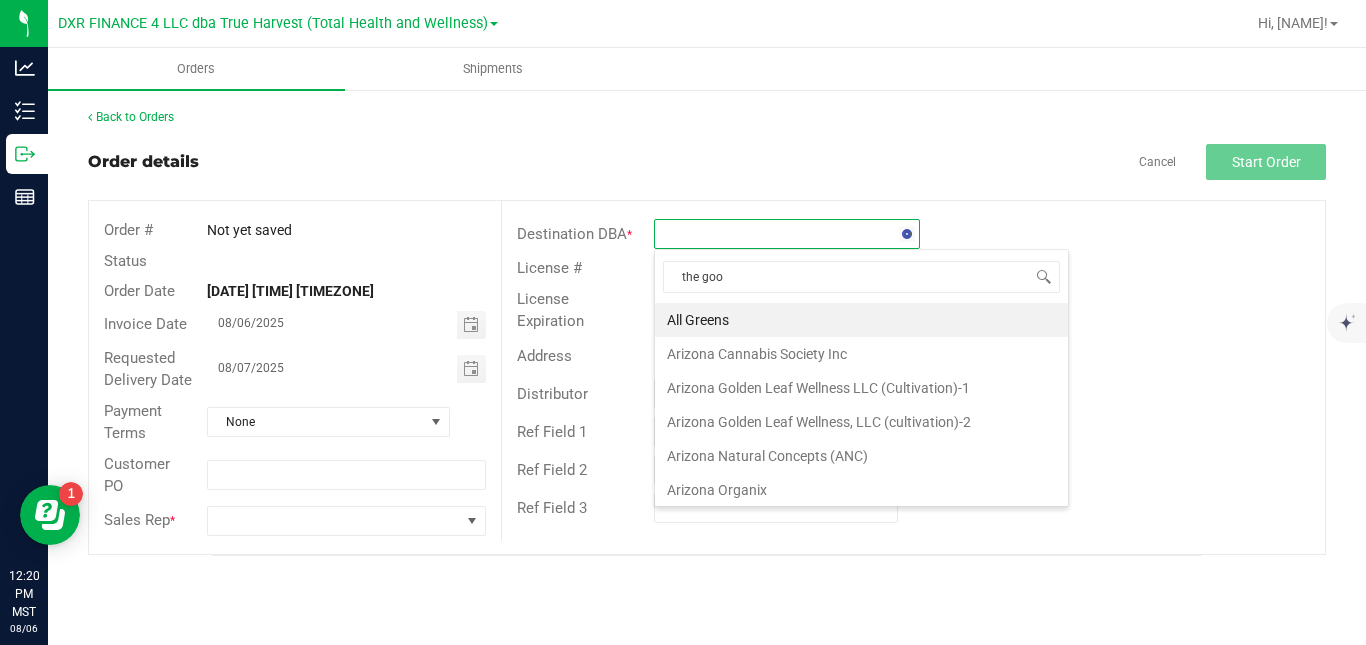 type on "the good" 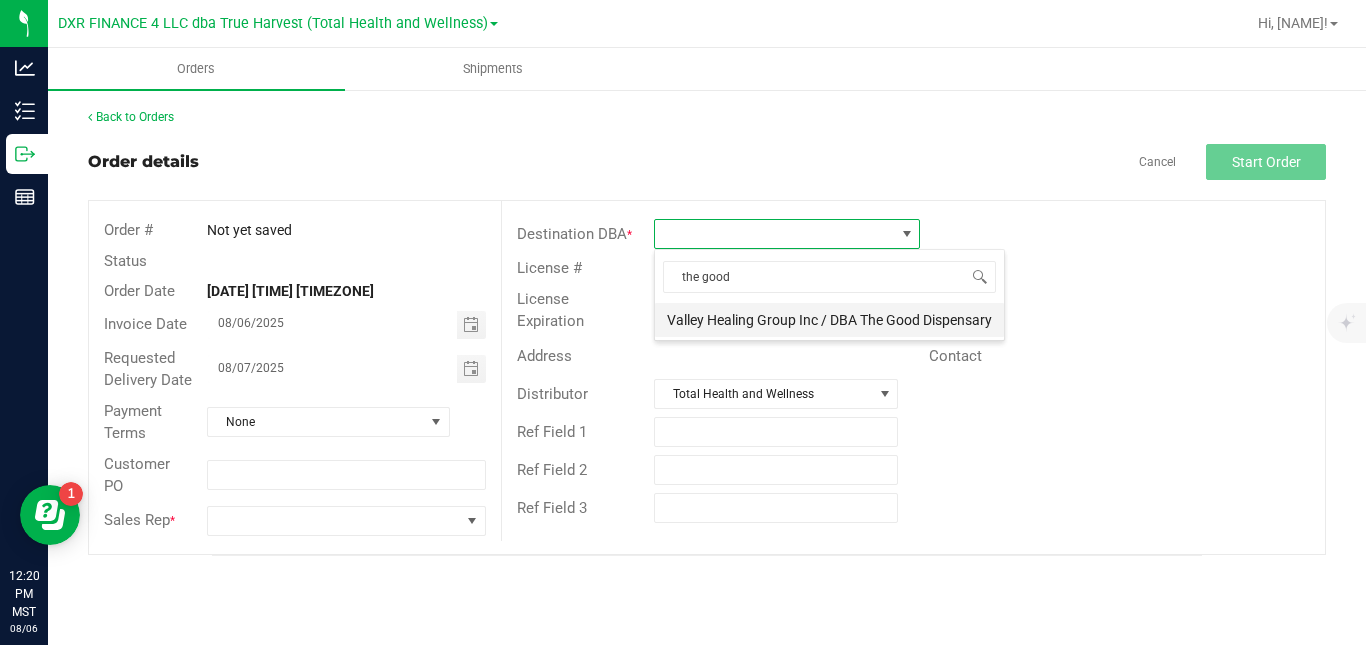 click on "Valley Healing Group Inc / DBA The Good Dispensary" at bounding box center [829, 320] 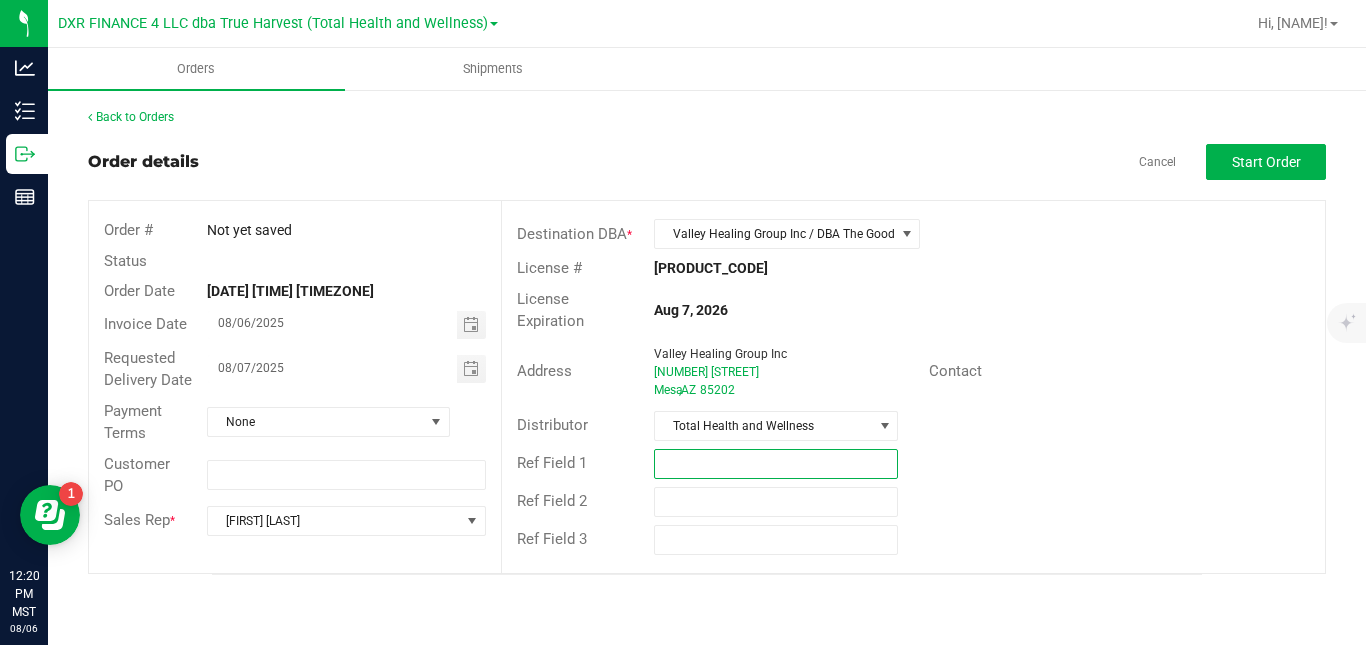 click at bounding box center [776, 464] 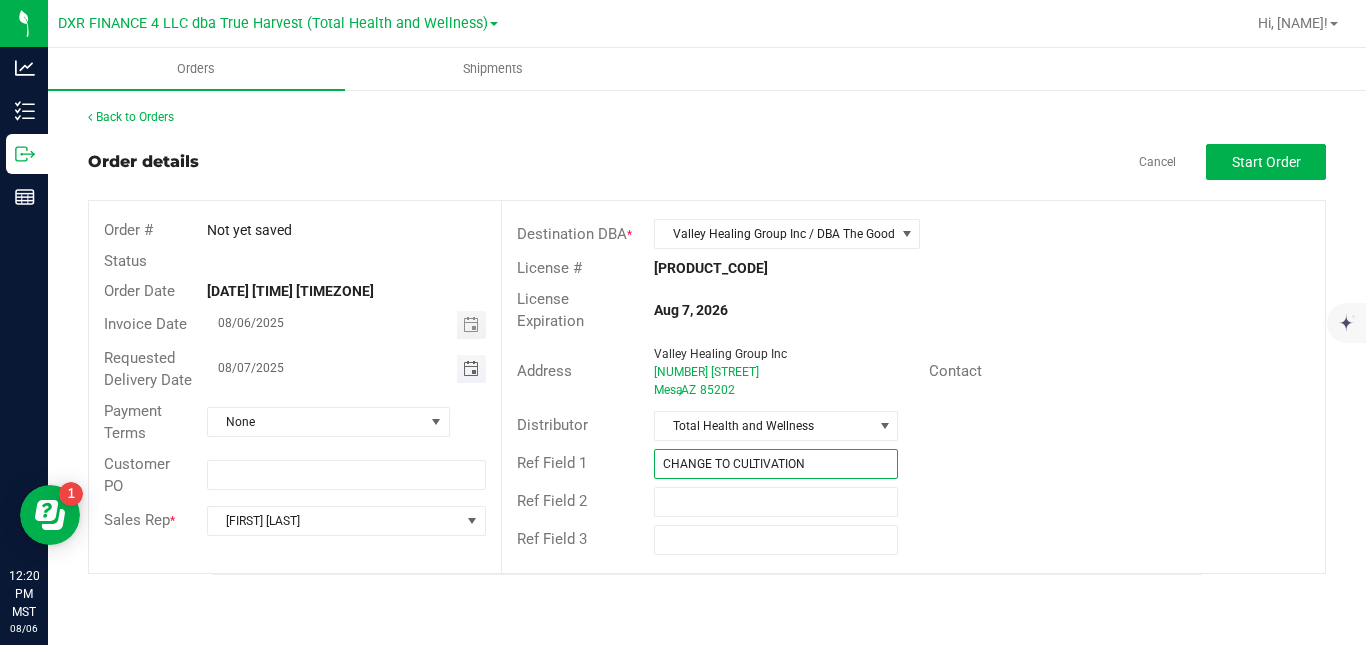 click at bounding box center (471, 369) 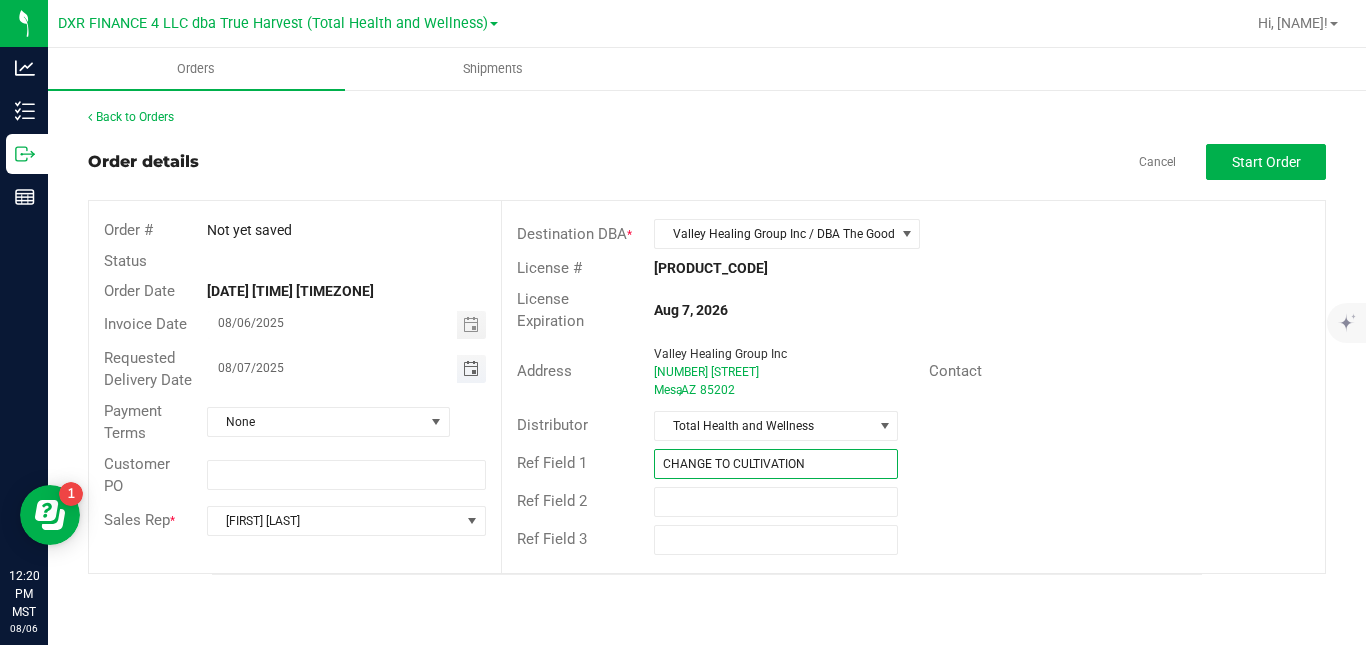 type on "CHANGE TO CULTIVATION" 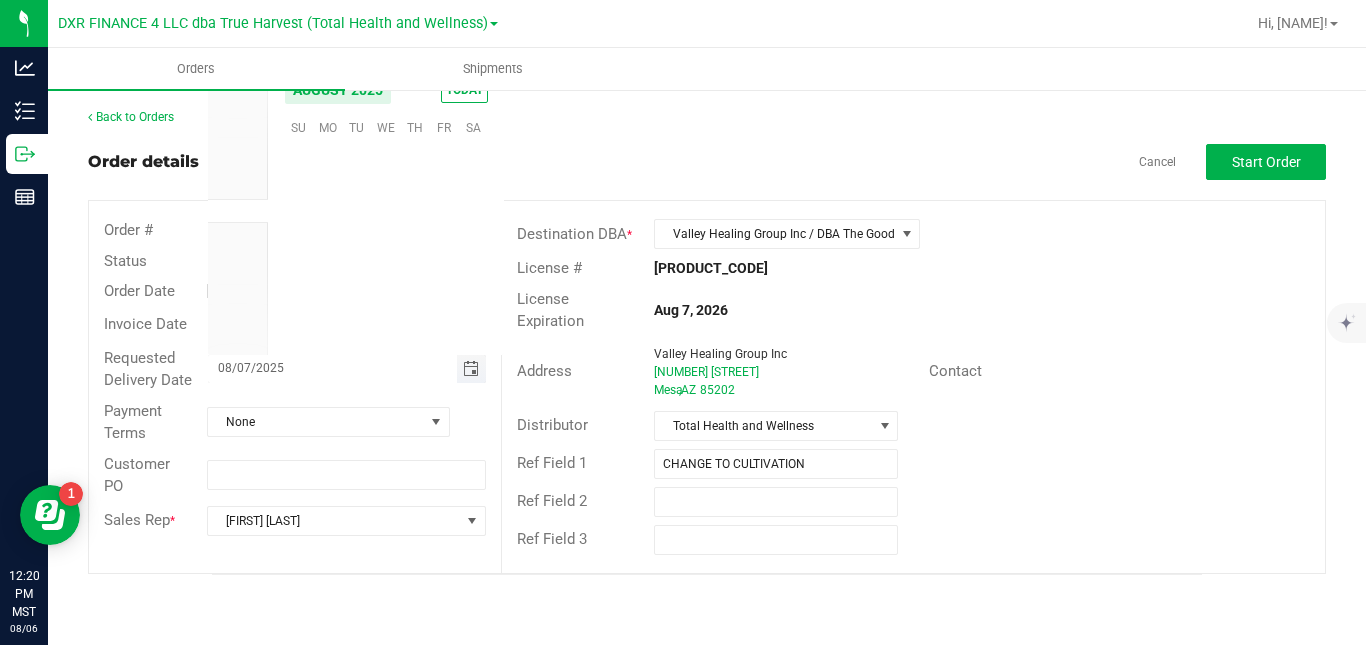 scroll, scrollTop: 0, scrollLeft: 0, axis: both 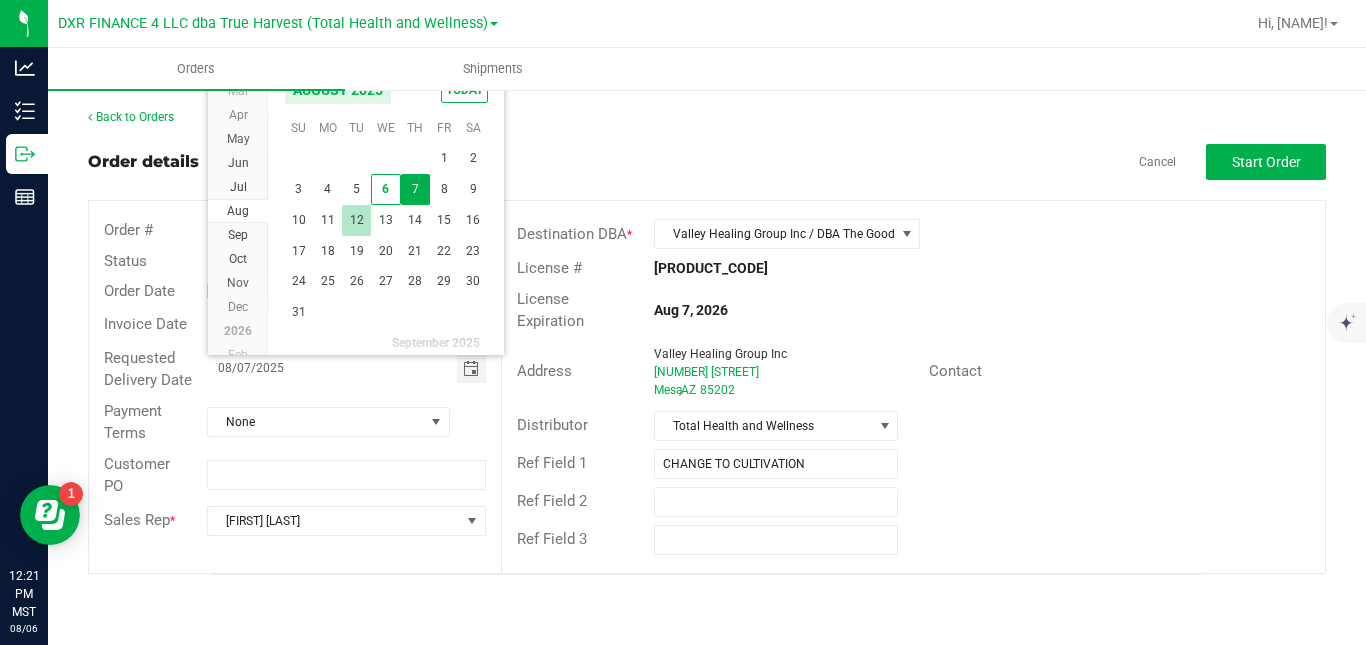 click on "12" at bounding box center [356, 220] 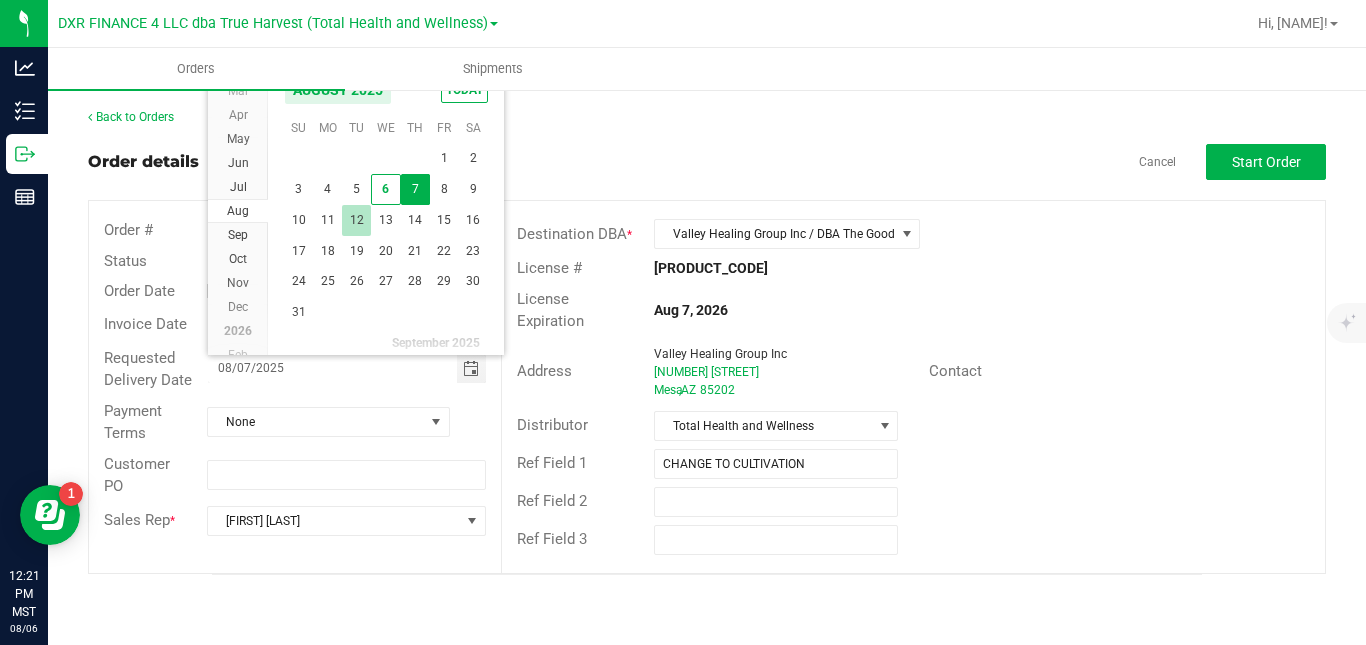 type on "08/12/2025" 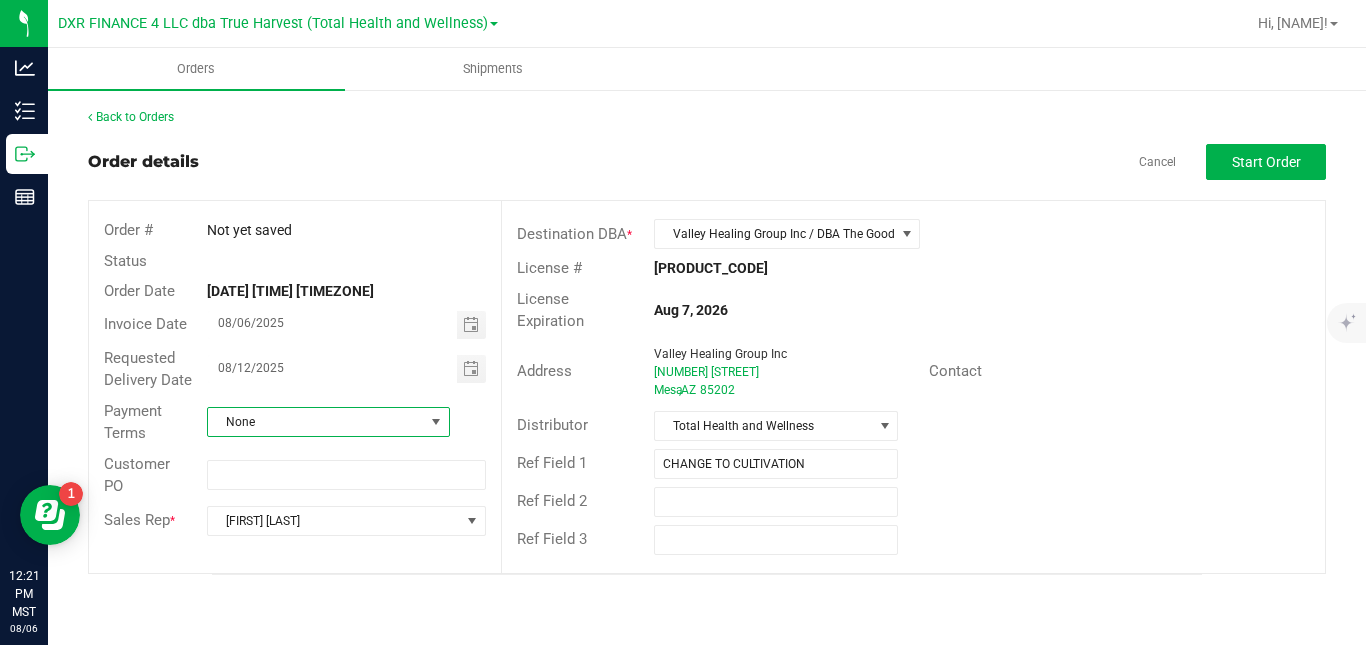 click on "None" at bounding box center (316, 422) 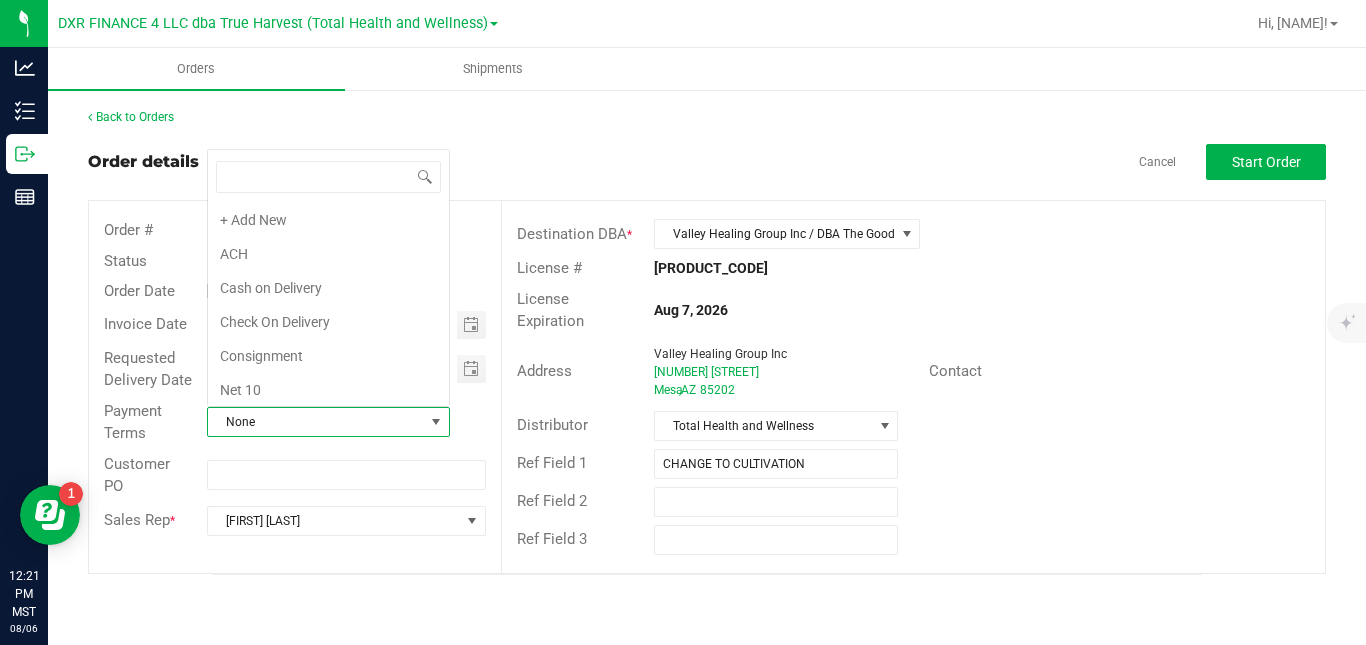 scroll, scrollTop: 0, scrollLeft: 0, axis: both 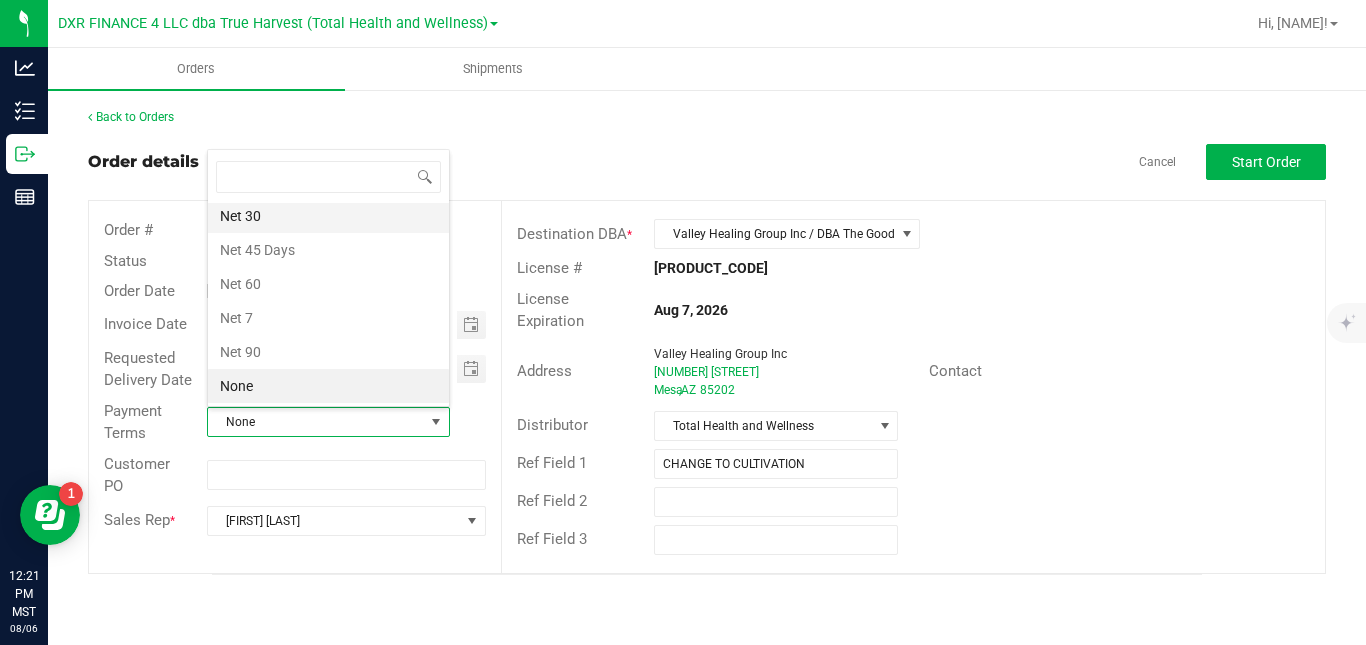 click on "Net 30" at bounding box center [328, 216] 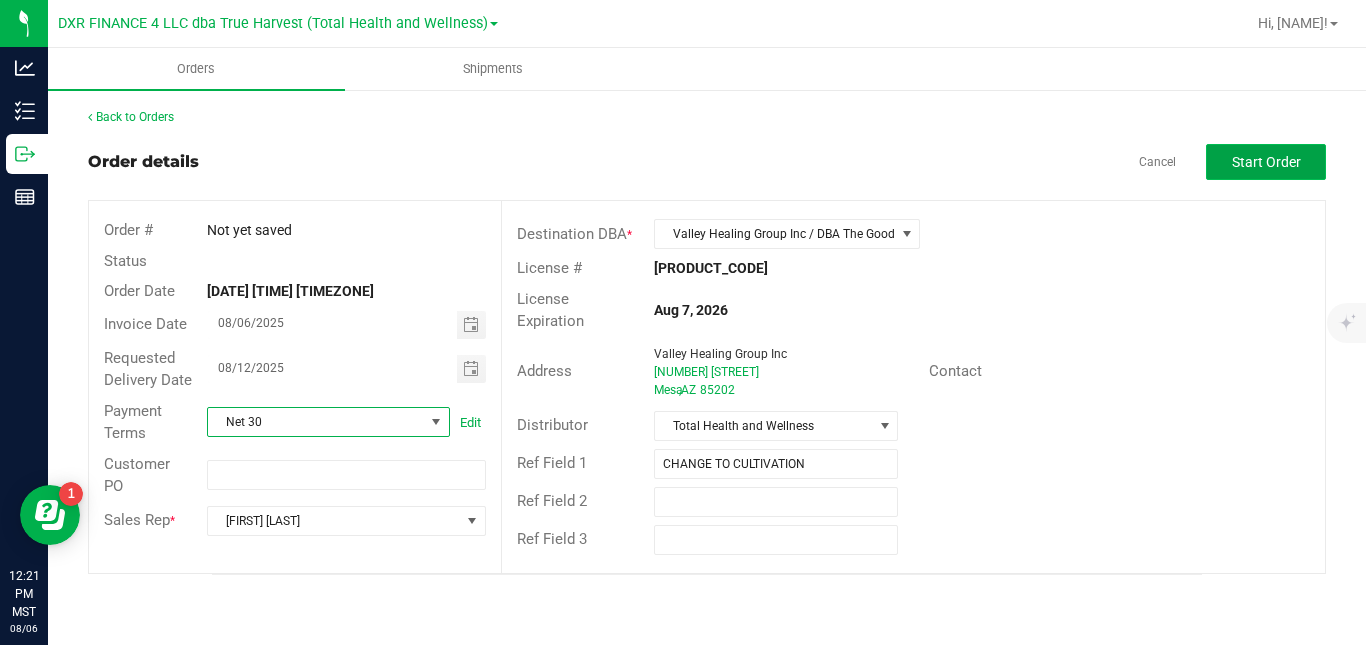 click on "Start Order" at bounding box center [1266, 162] 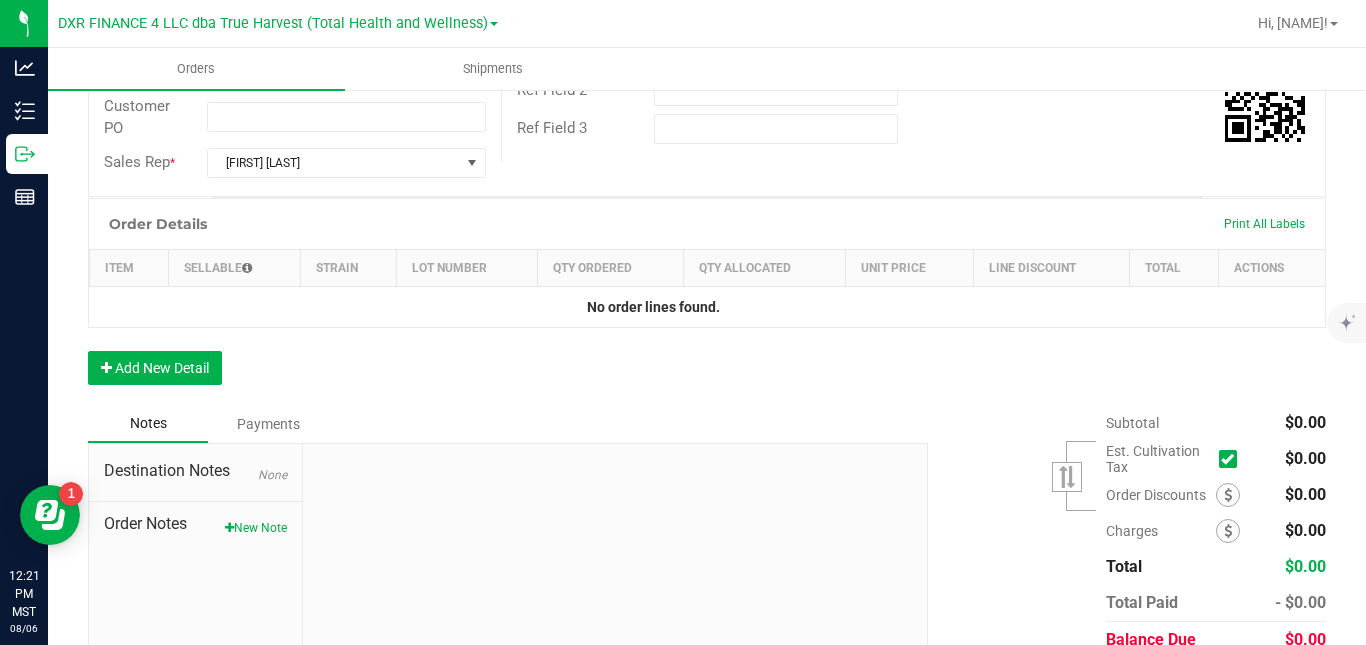 scroll, scrollTop: 413, scrollLeft: 0, axis: vertical 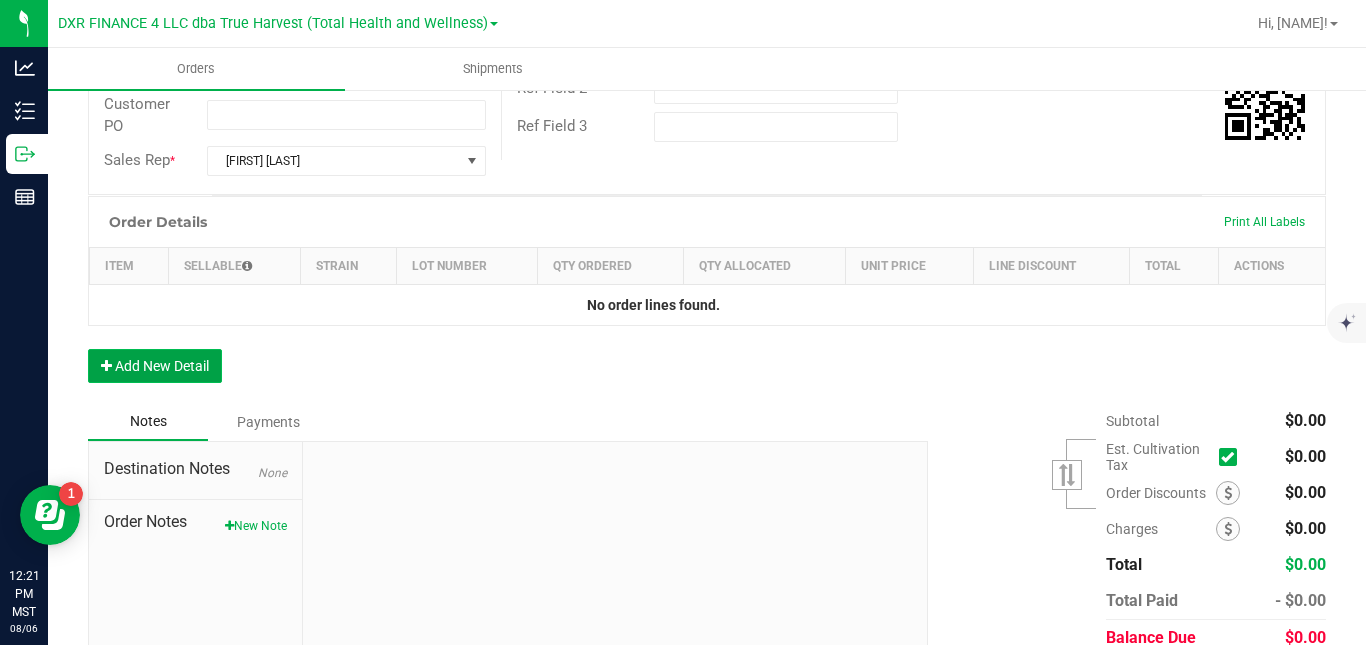 click on "Add New Detail" at bounding box center (155, 366) 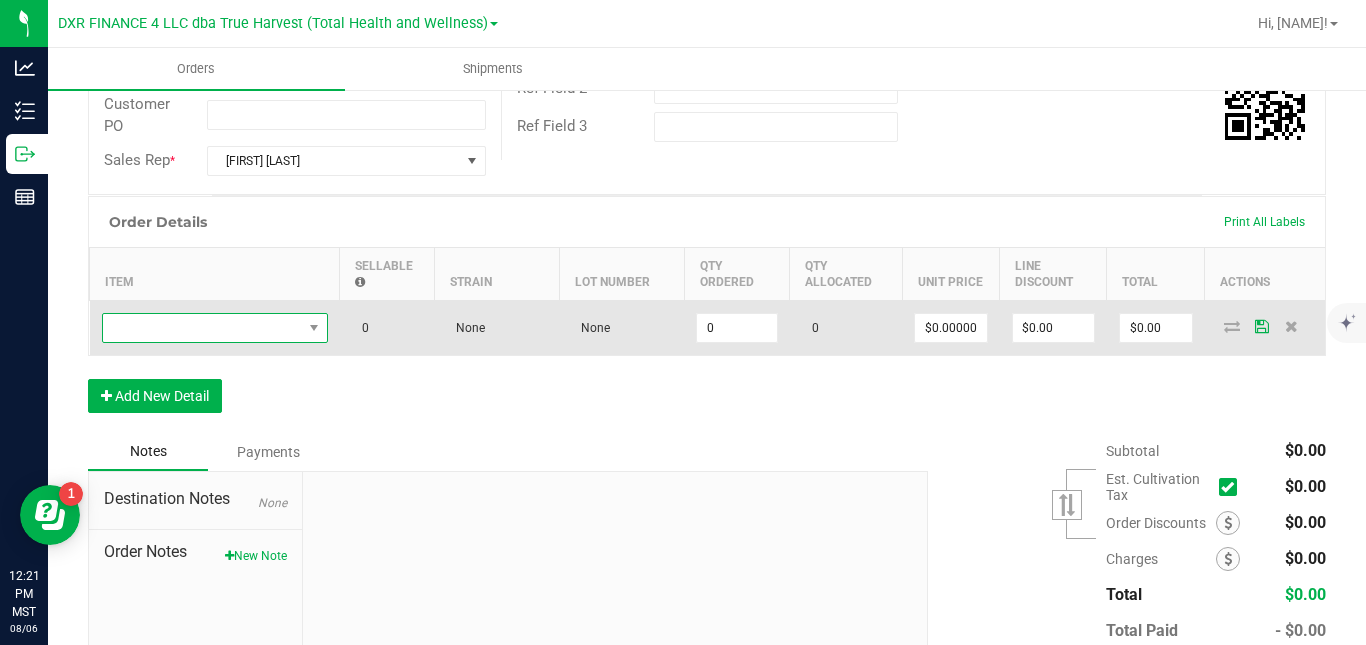 click at bounding box center [202, 328] 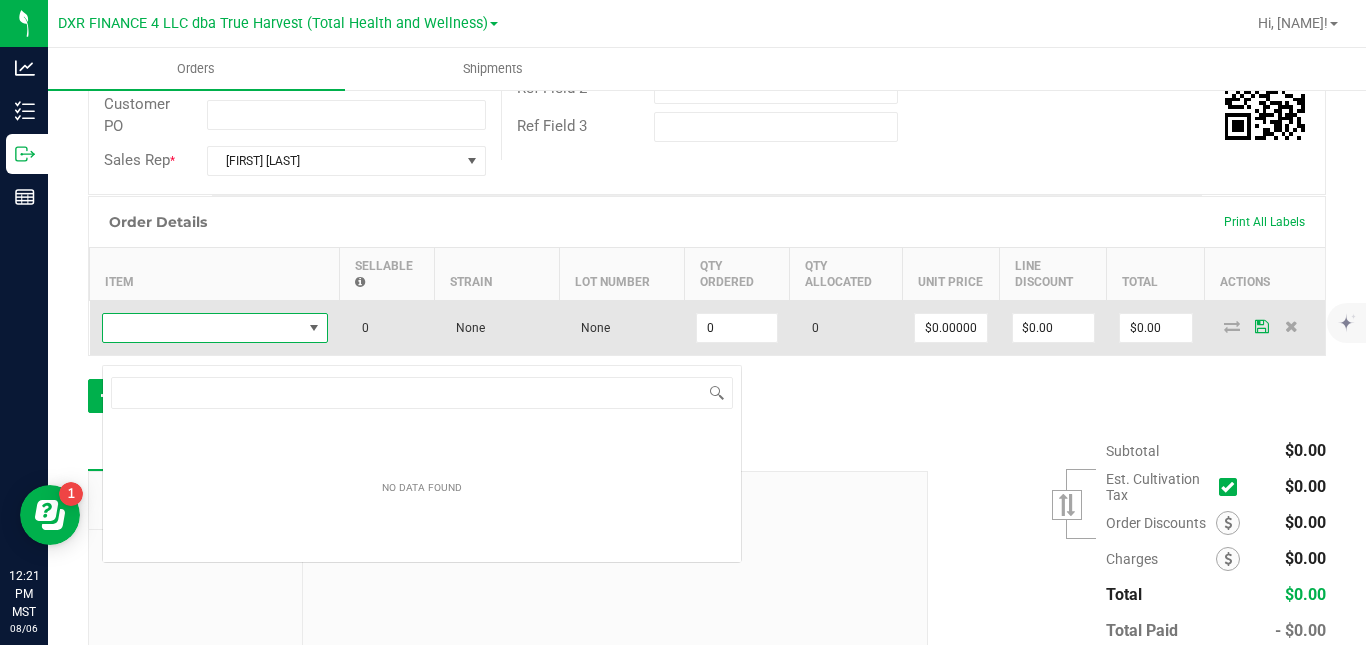 scroll, scrollTop: 99970, scrollLeft: 99774, axis: both 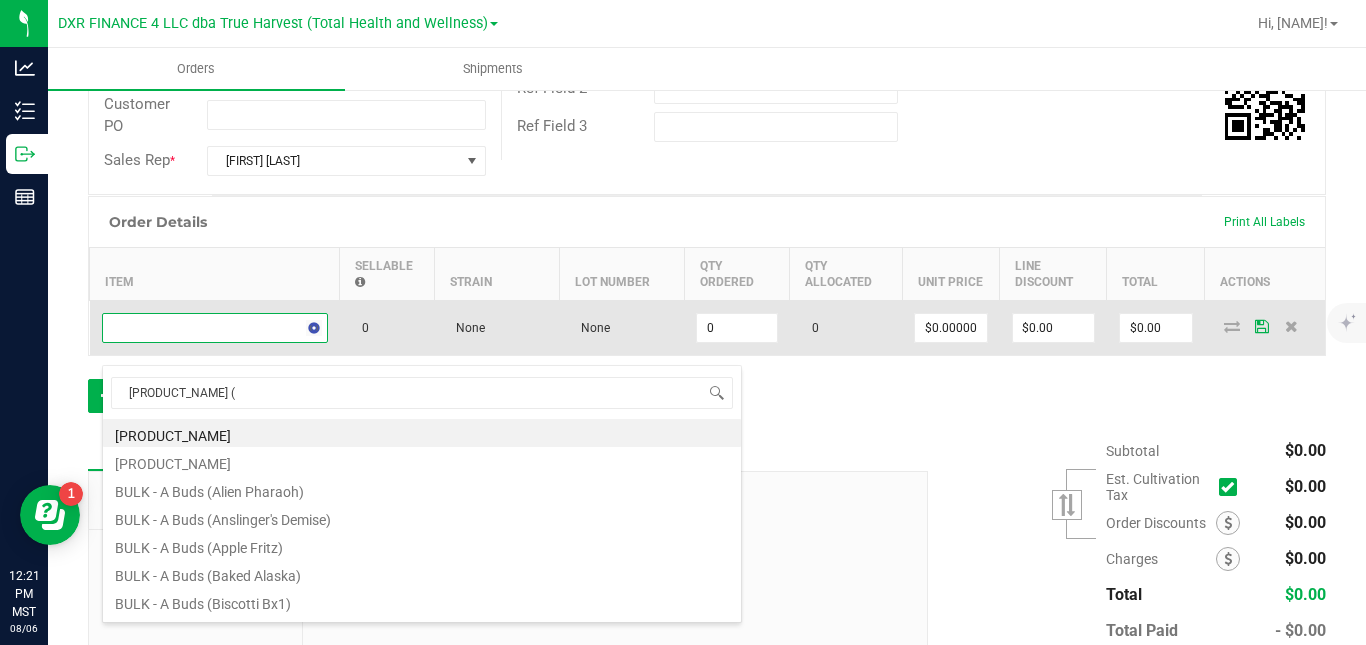 type on "[PRODUCT_NAME] (" 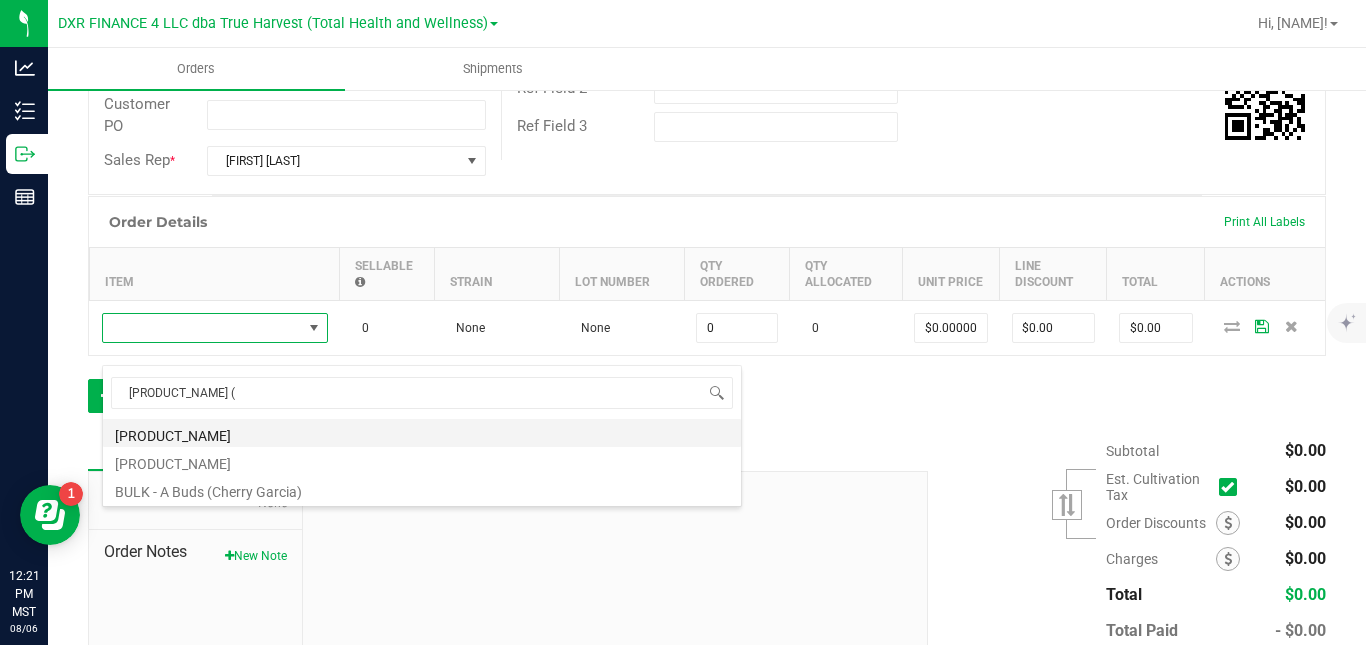 click on "[PRODUCT_NAME]" at bounding box center (422, 433) 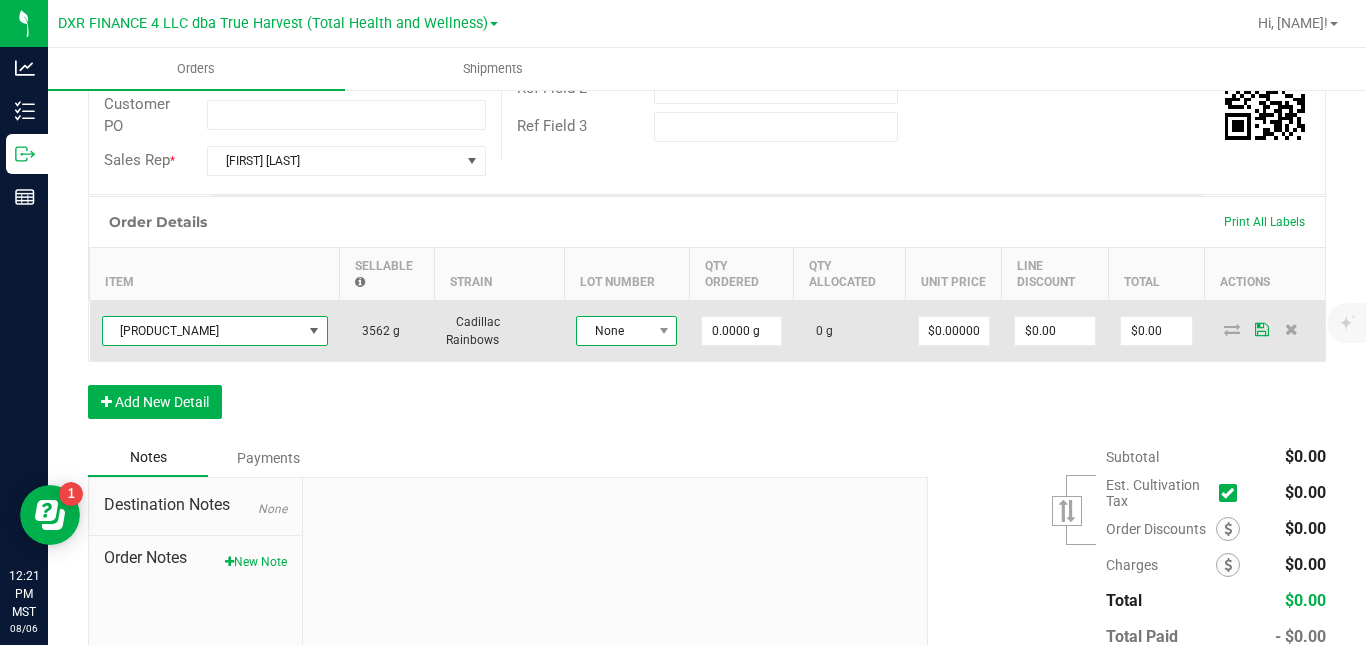 click on "None" at bounding box center [614, 331] 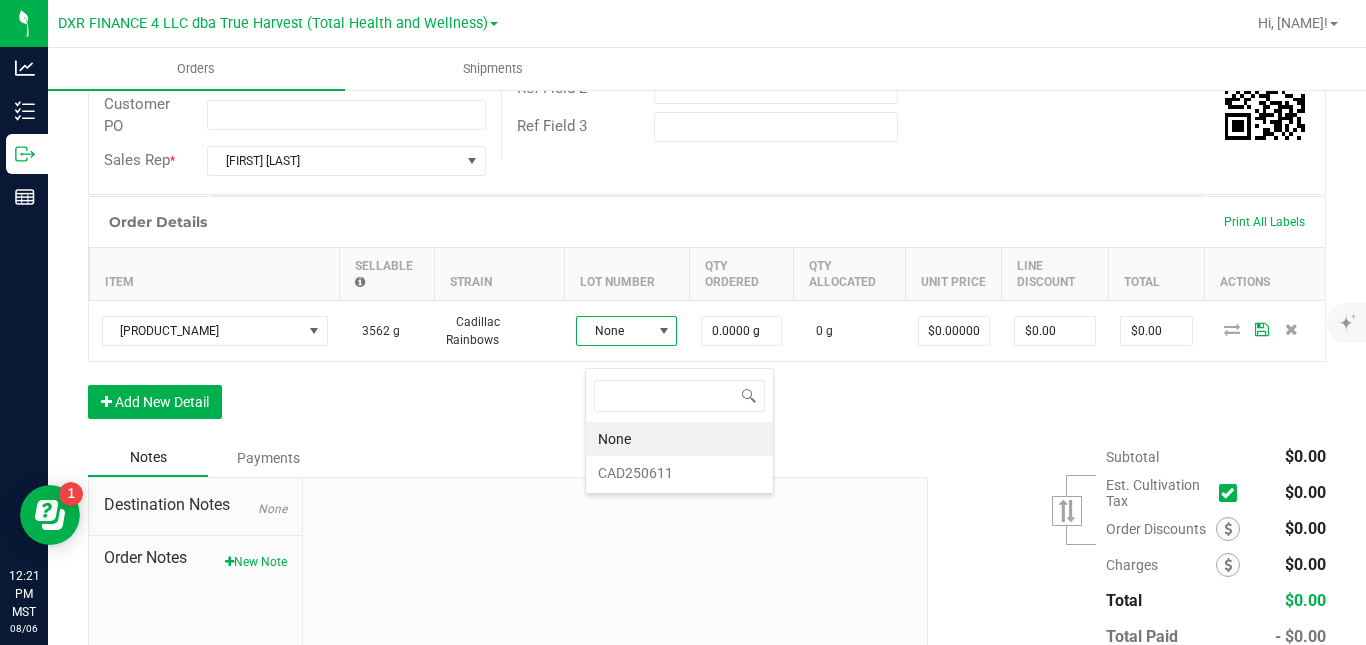 scroll, scrollTop: 99970, scrollLeft: 99899, axis: both 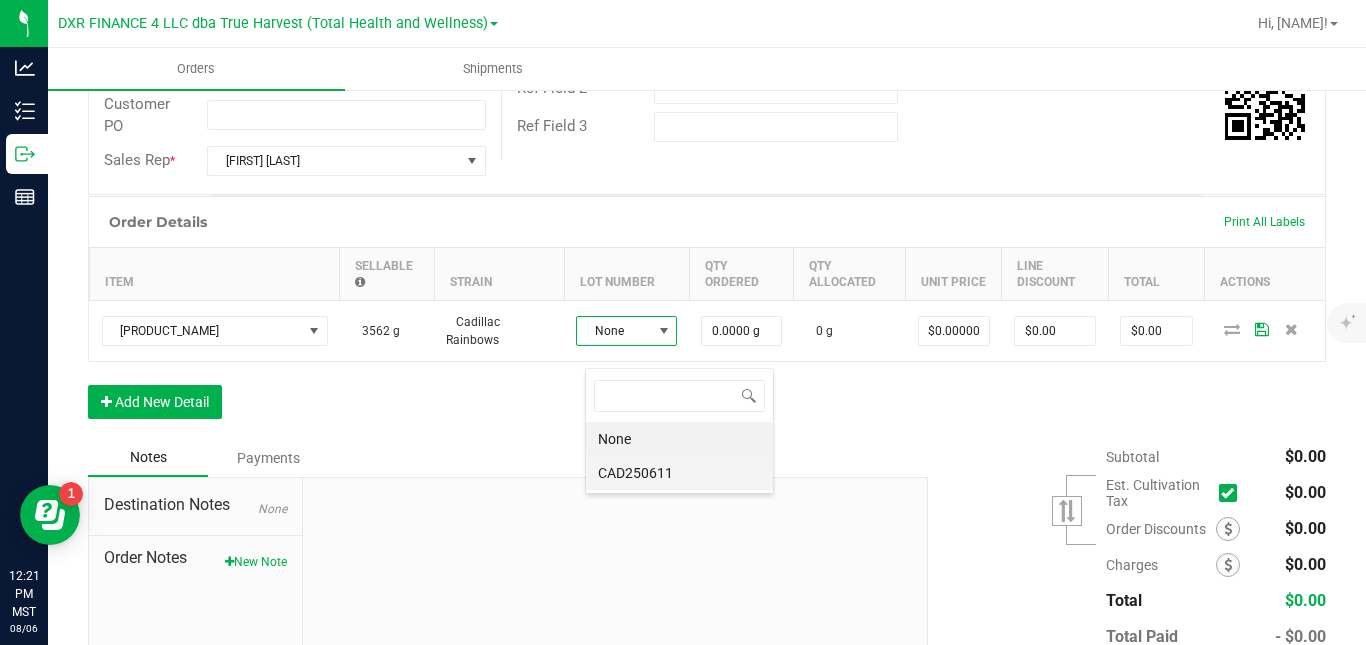click on "CAD250611" at bounding box center [679, 473] 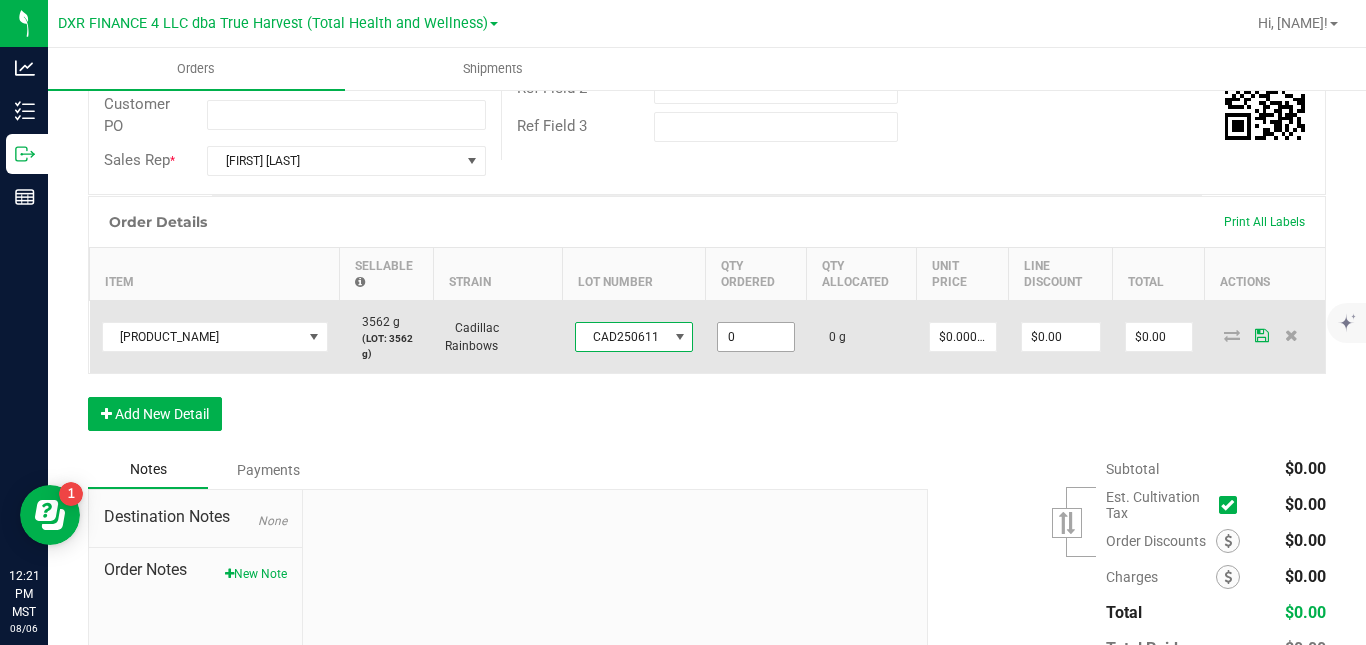 click on "0" at bounding box center (756, 337) 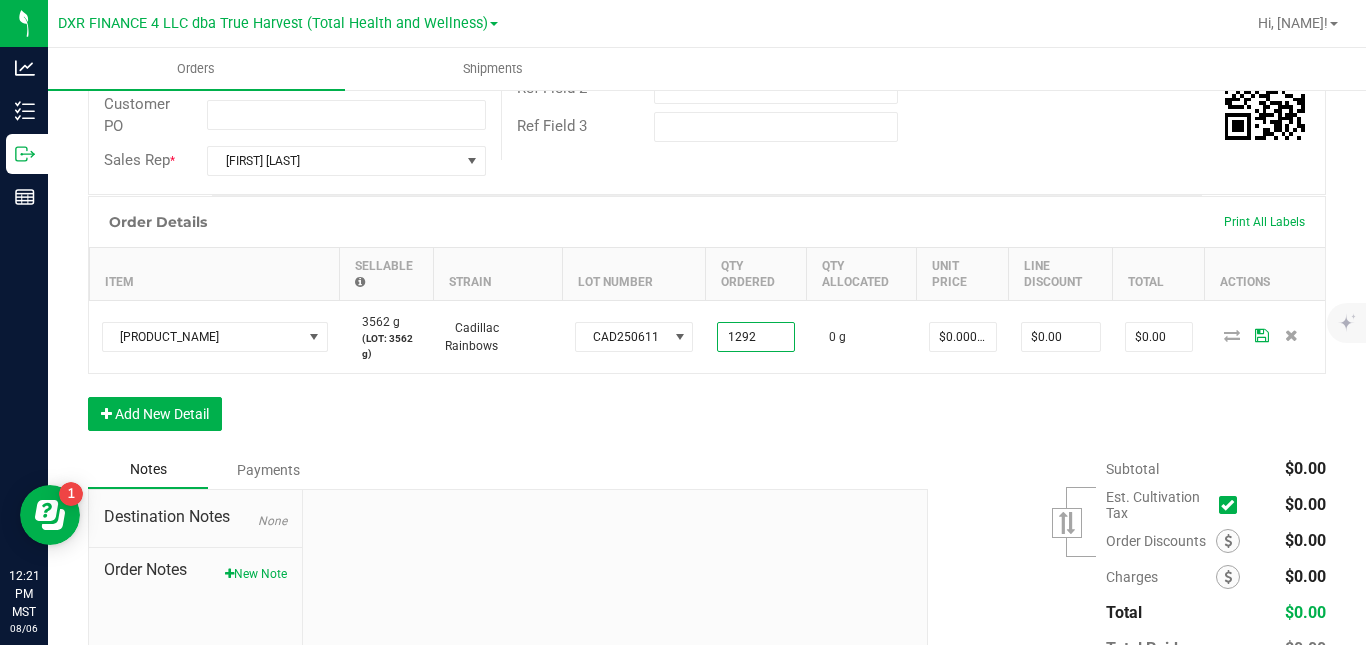 type on "1292.0000 g" 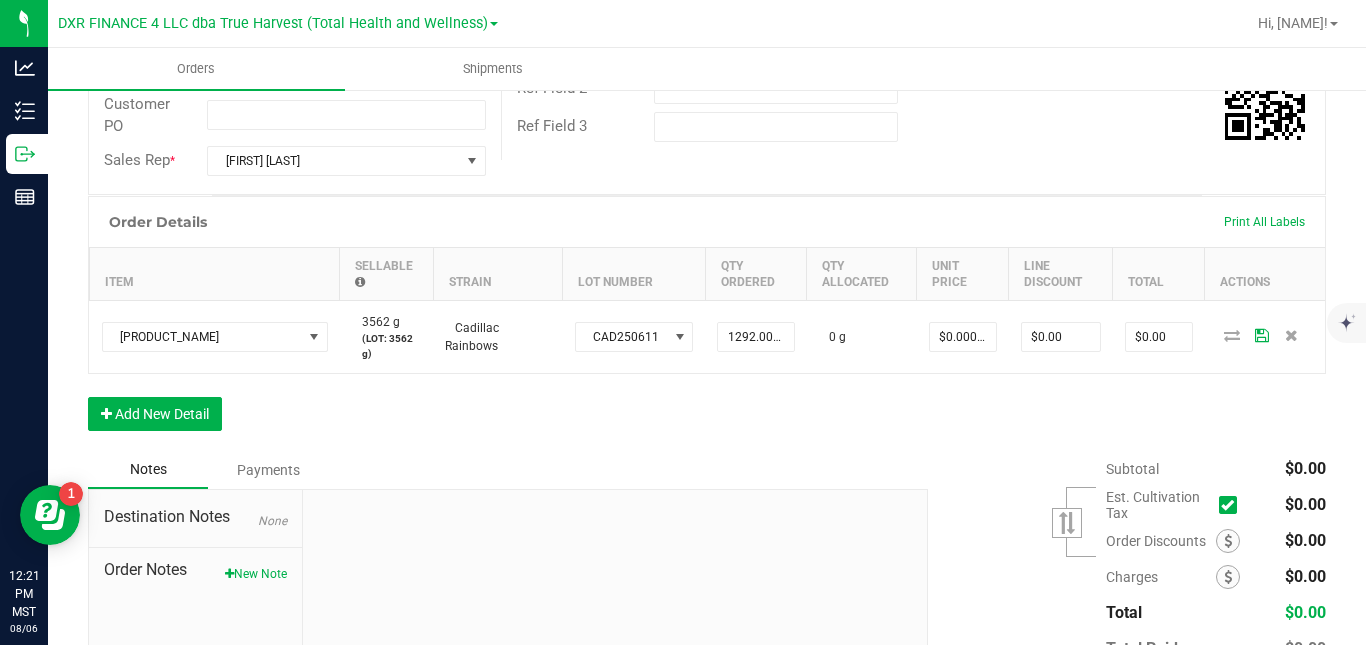 click on "Order Details Print All Labels Item Sellable Strain Lot Number Qty Ordered Qty Allocated Unit Price Line Discount Total Actions [PRODUCT_NAME] [QUANTITY] [UNIT] (LOT: [QUANTITY] [UNIT]) [PRODUCT_NAME] [QUANTITY] [UNIT] [CURRENCY][PRICE] [CURRENCY][PRICE] [CURRENCY][PRICE]
Add New Detail" at bounding box center (707, 323) 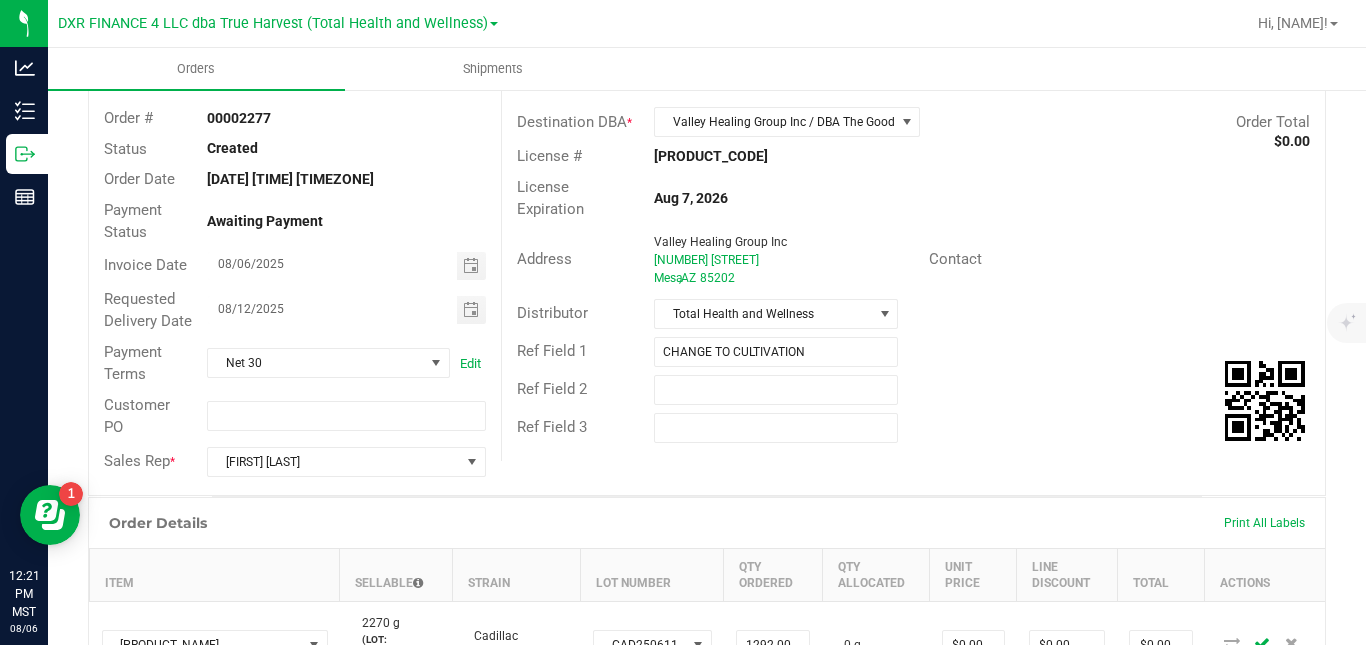 scroll, scrollTop: 0, scrollLeft: 0, axis: both 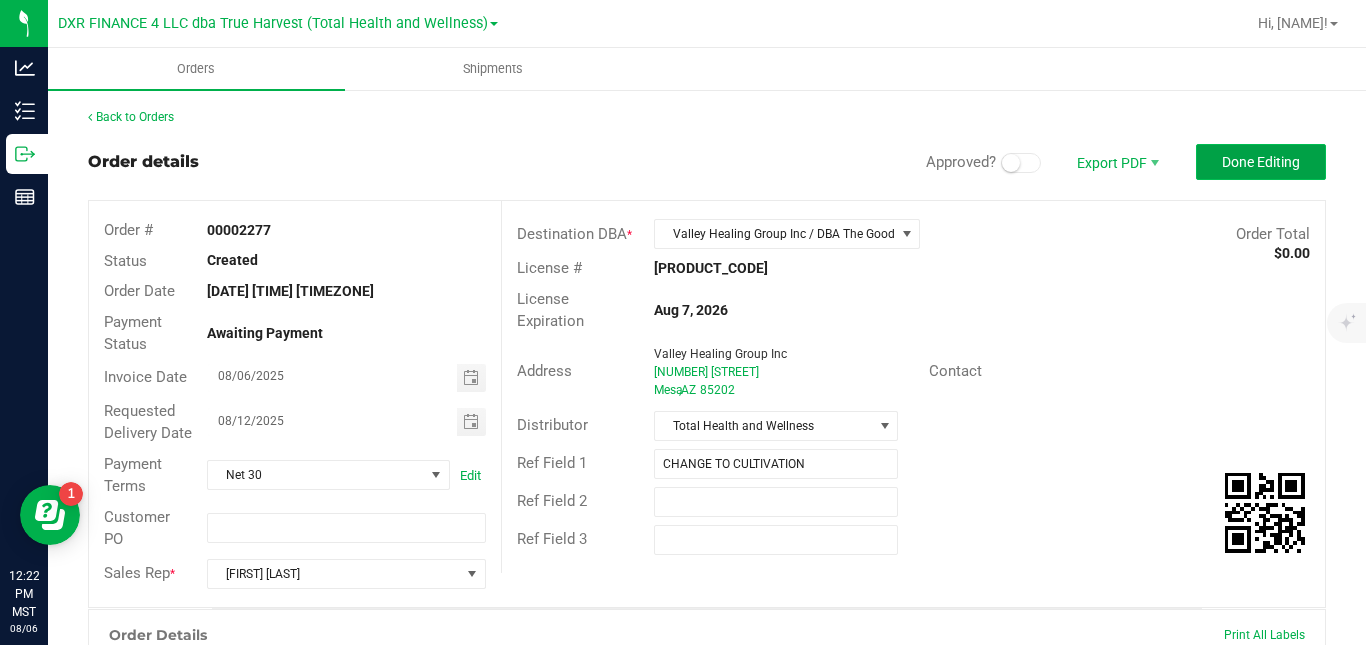 click on "Done Editing" at bounding box center (1261, 162) 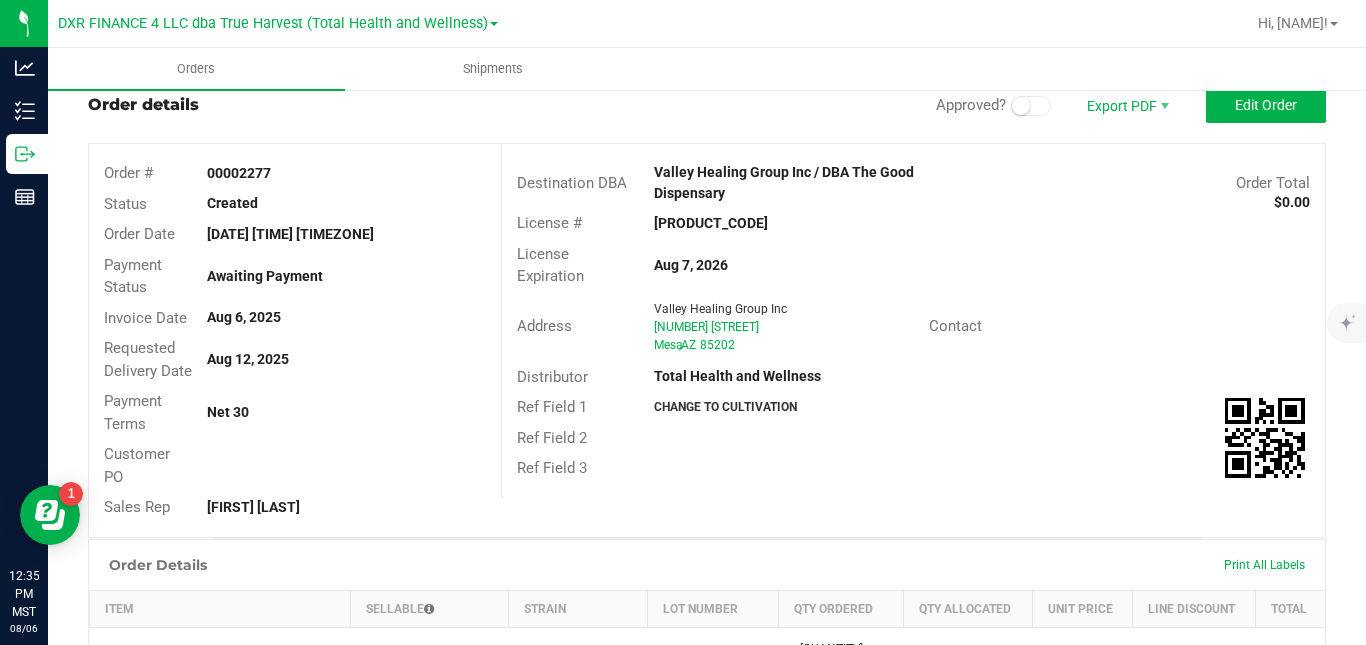 scroll, scrollTop: 51, scrollLeft: 0, axis: vertical 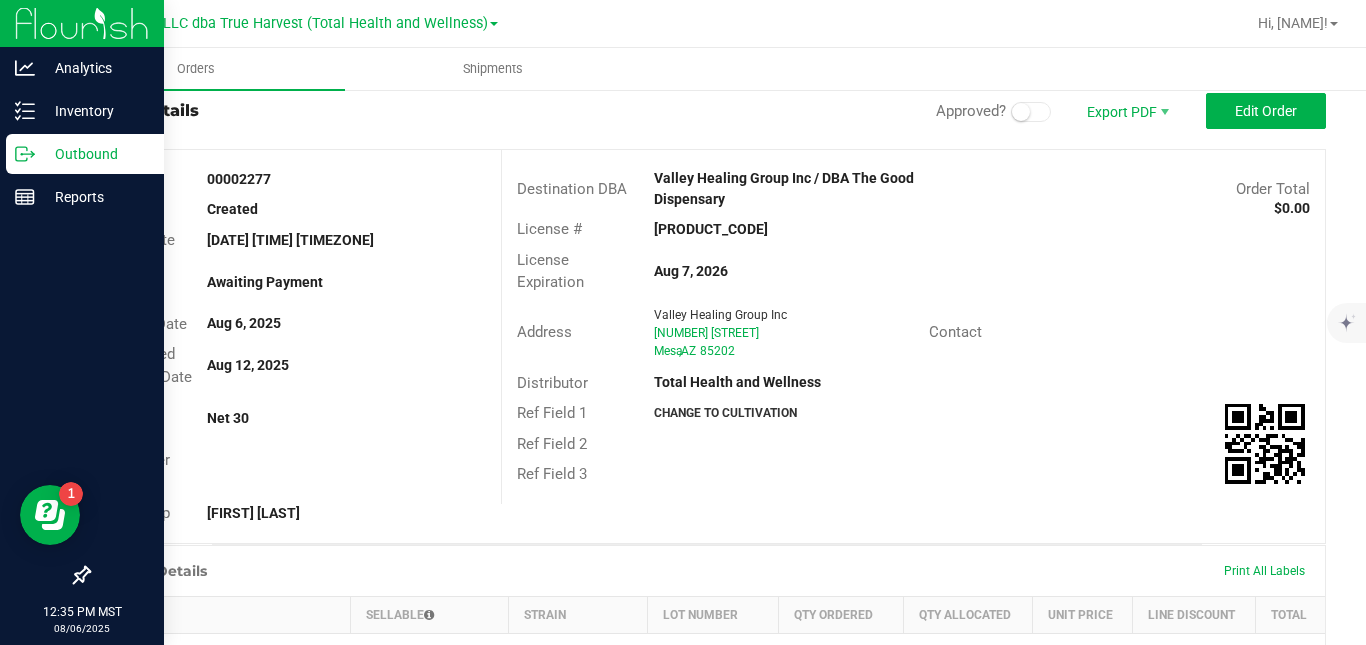 click on "Outbound" at bounding box center [95, 154] 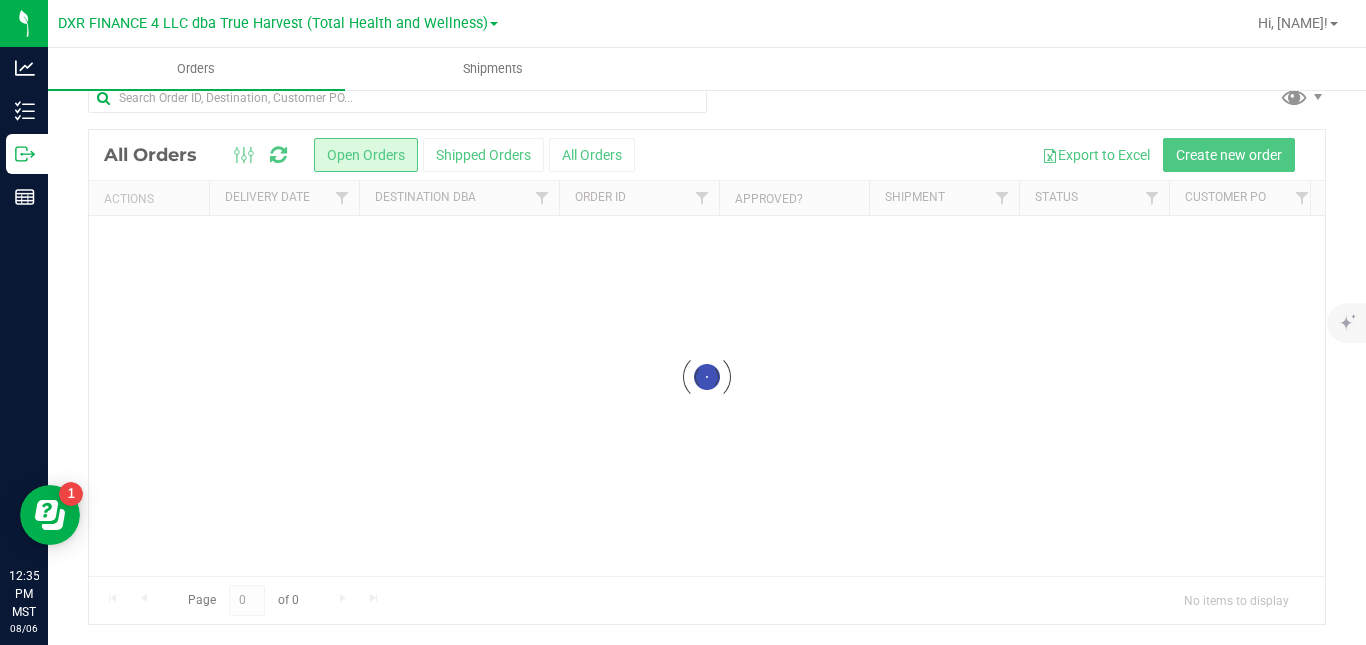scroll, scrollTop: 0, scrollLeft: 0, axis: both 